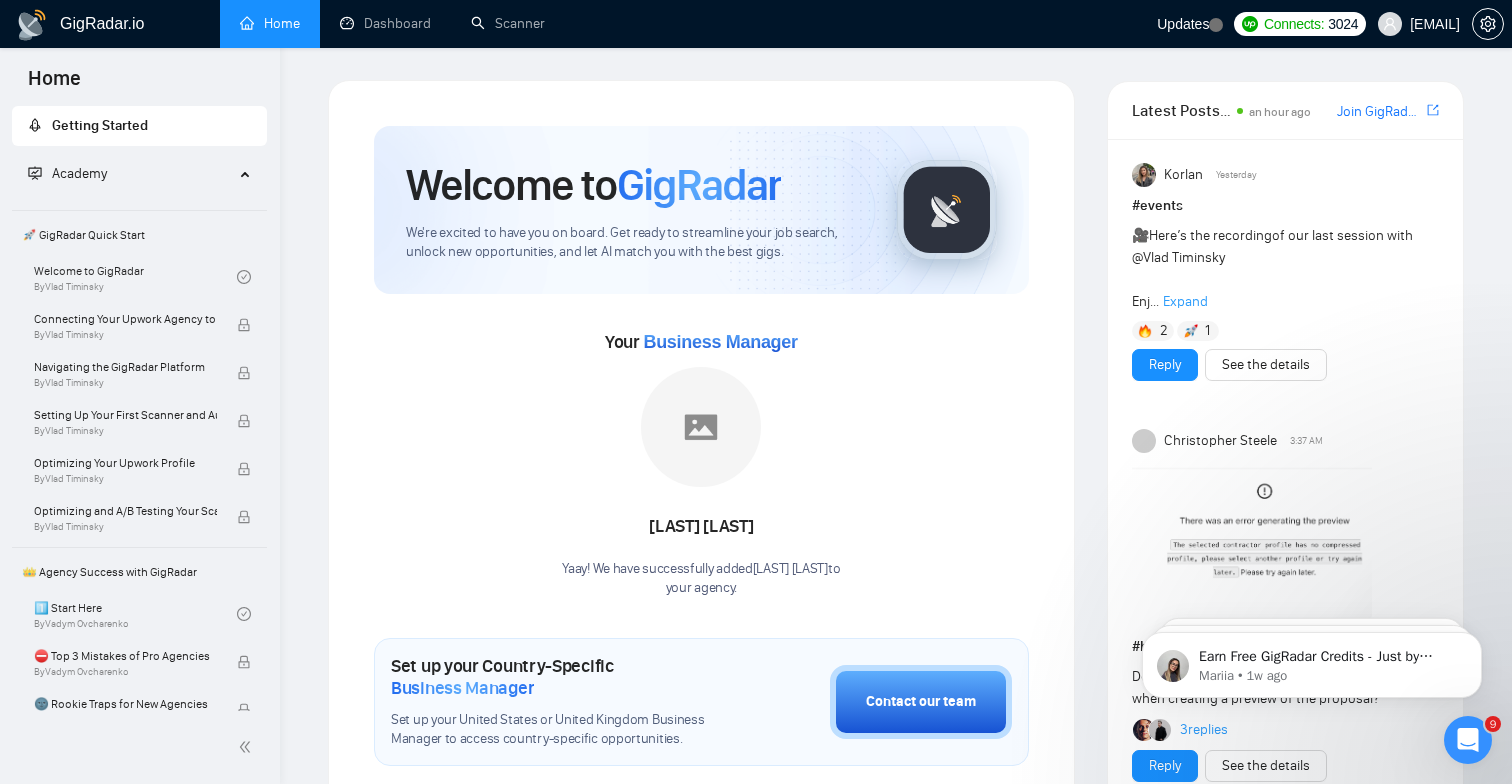 scroll, scrollTop: 0, scrollLeft: 0, axis: both 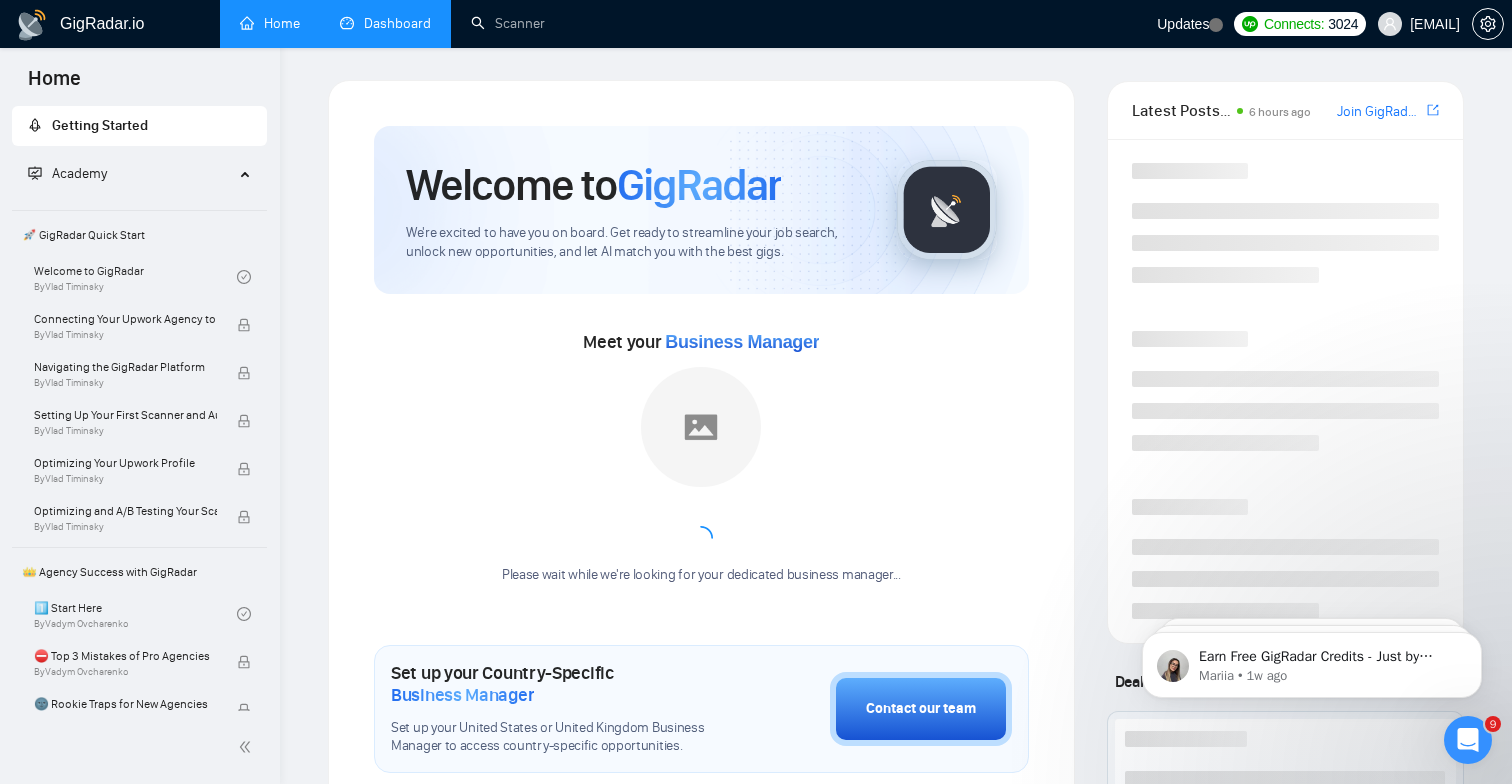 click on "Dashboard" at bounding box center [385, 23] 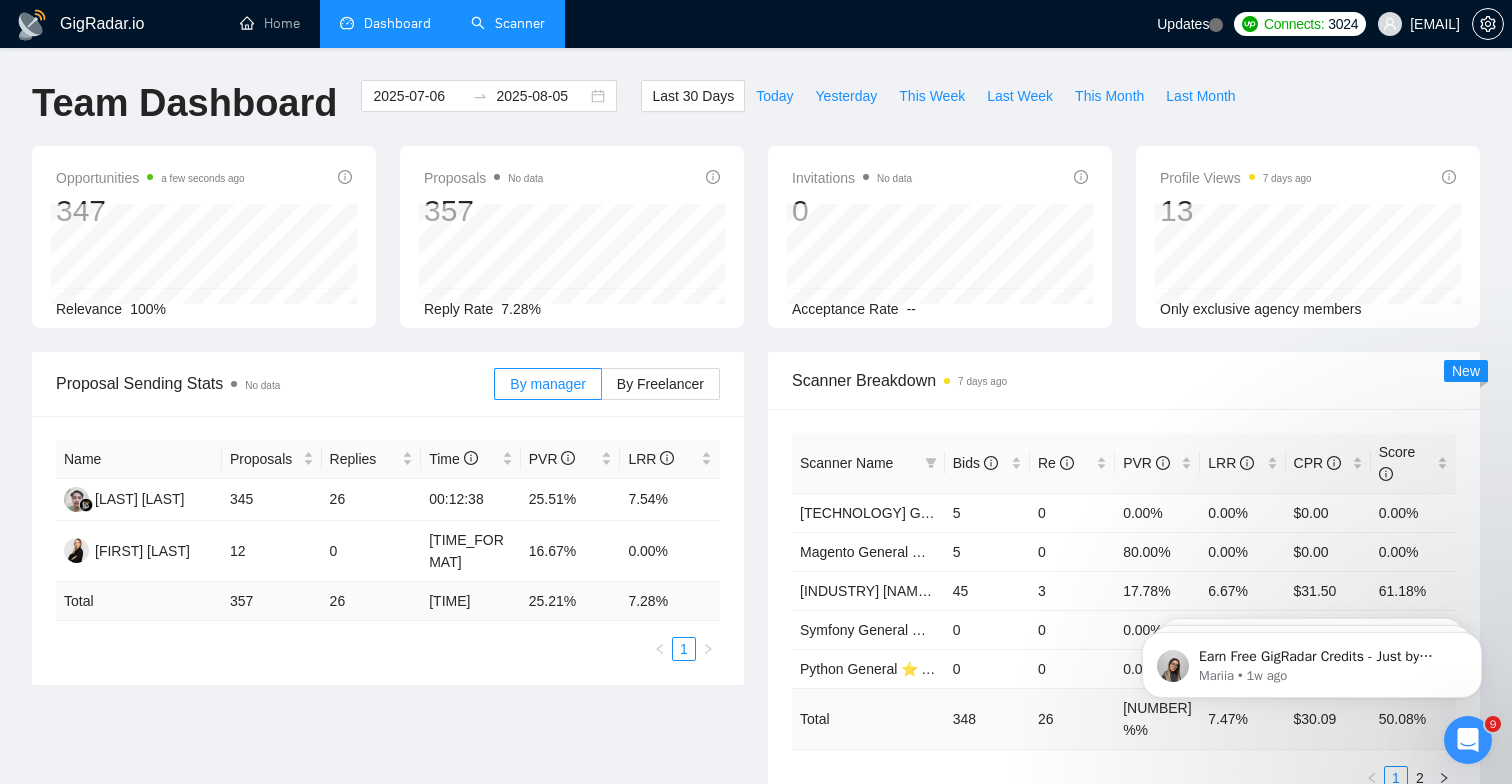 click on "Scanner" at bounding box center (508, 23) 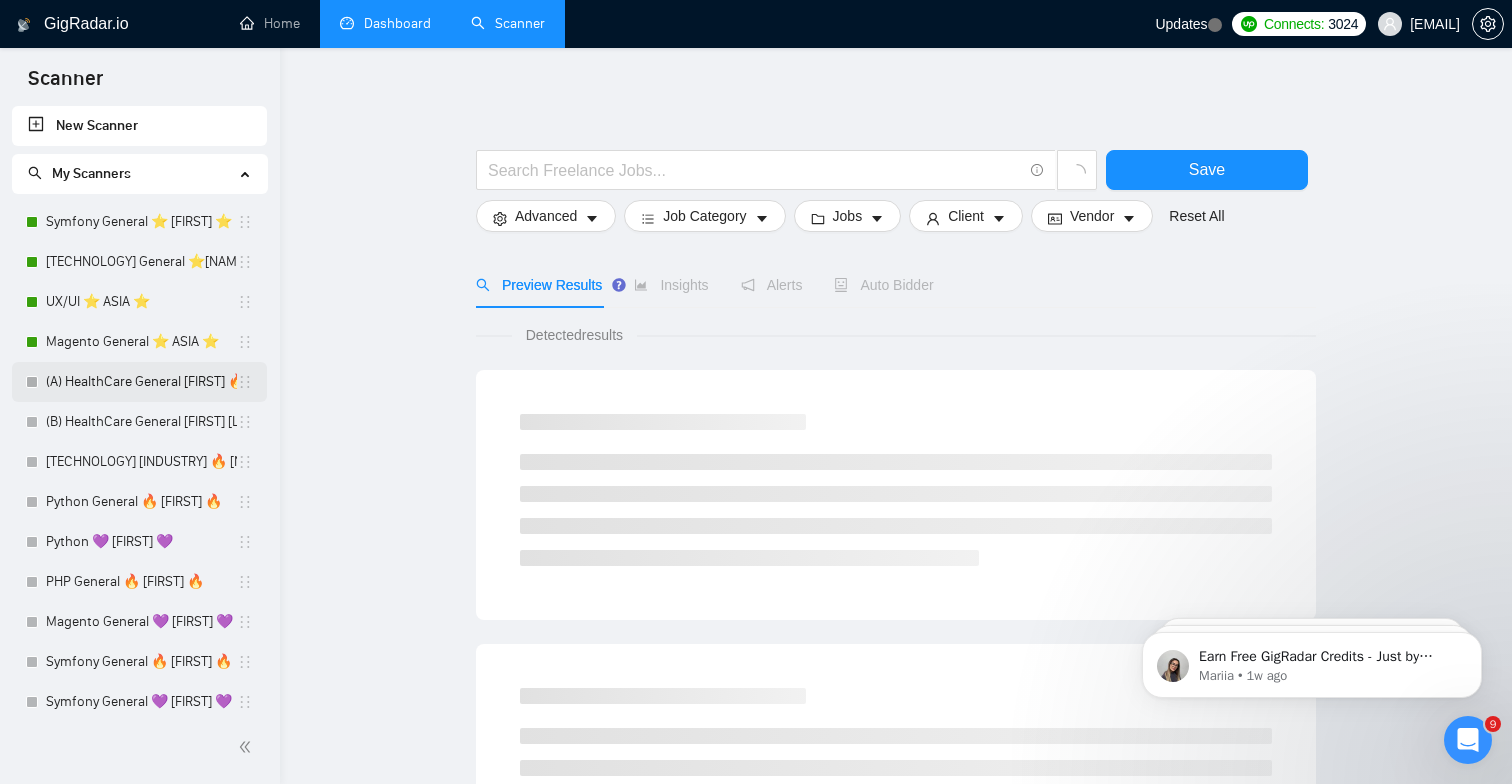click on "(A) HealthCare General [FIRST] 🔥 BARTEK 🔥" at bounding box center (141, 382) 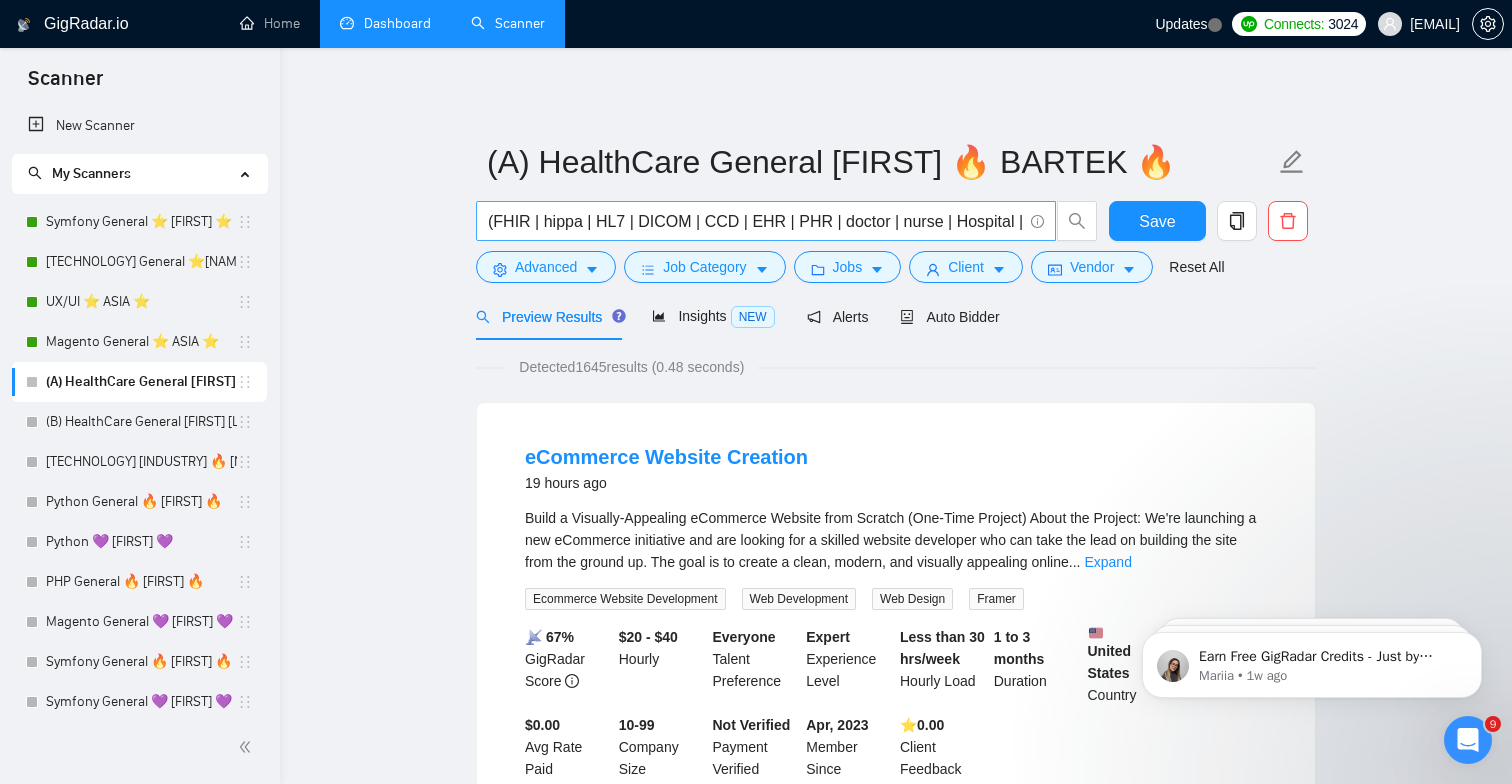 scroll, scrollTop: 0, scrollLeft: 0, axis: both 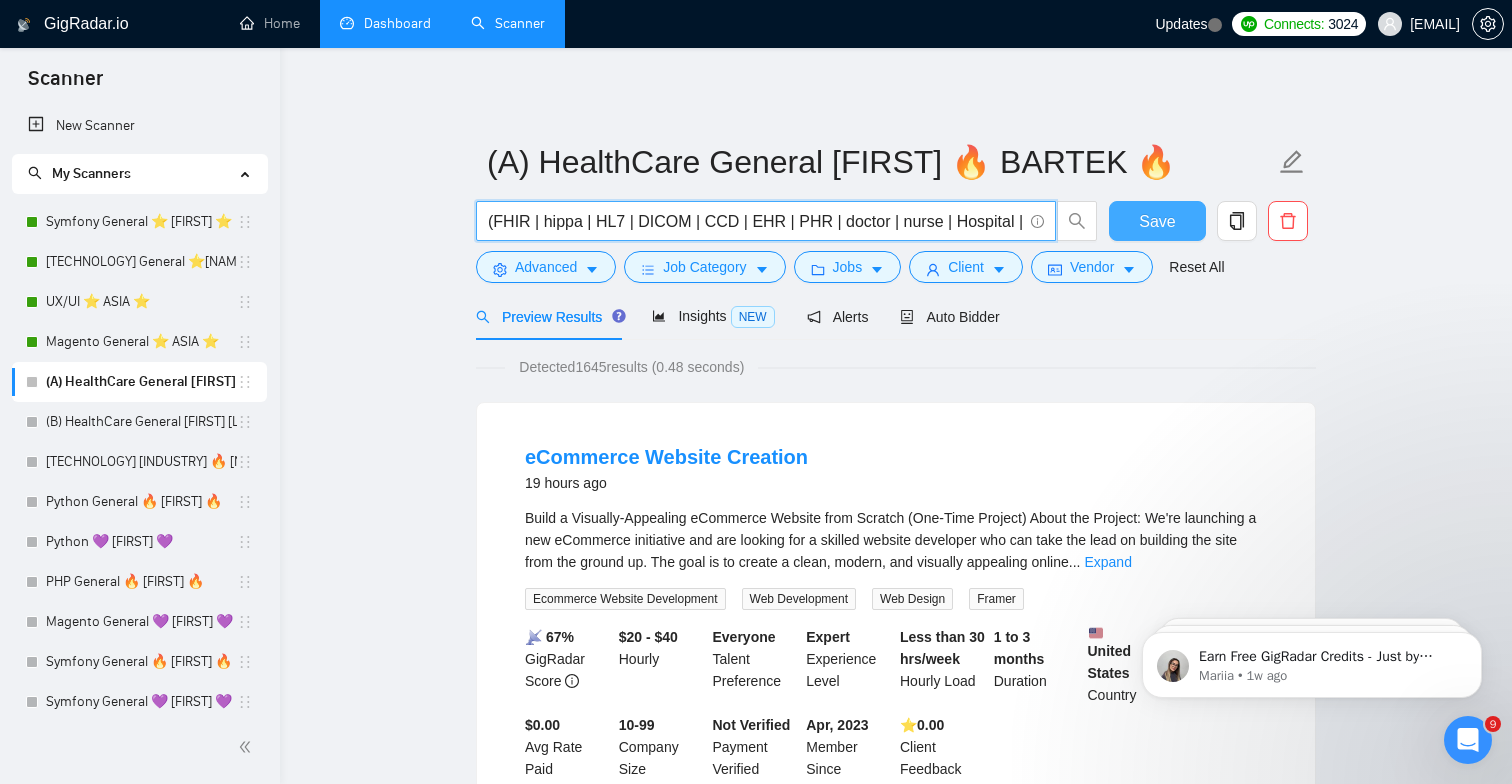 drag, startPoint x: 861, startPoint y: 228, endPoint x: 1190, endPoint y: 233, distance: 329.038 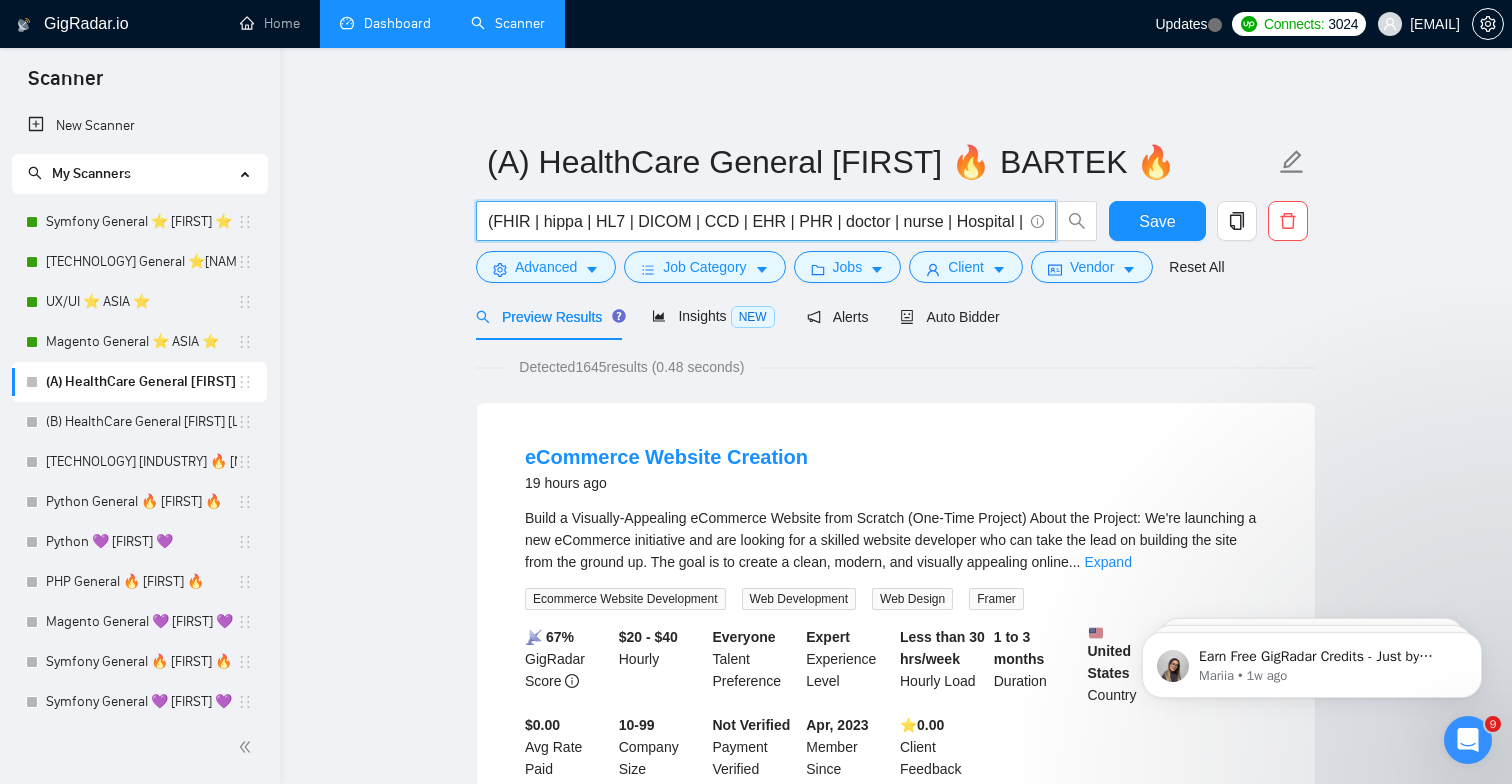 click on "(A) HealthCare General [FIRST] 🔥 BARTEK 🔥 (FHIR | hippa | HL7 | DICOM | CCD | EHR | PHR | doctor | nurse | Hospital | Pharmacy | clinic | surgery | therapy | Rehabilitation | prevention | disease | Disability | Injury | epidemic | Pandemic | Vaccines | healthtech | "Elderly car" | "Assisted living" | Aging | Geriatrics | Homecare | Hospice | "Palliative Care" | "medical device" | pharmaceutical | Genetics | Biomedical | diagnostic | Therapeutic | surgical | Trauma | Chronic | Acute | "Mental health" | "Behavioral health" | "Digital health" | mHealth | "health data" | "Electronic health record" | "Population health" | "Community health" | "Global health" | "Oral health" | "Dental Care" | "Dental hygiene" | dental | (health*) | (teleh*) | (telec*) | (medic*)) Save Advanced   Job Category   Jobs   Client   Vendor   Reset All Preview Results Insights NEW Alerts Auto Bidder Detected   1645  results   (0.48 seconds) eCommerce Website Creation 19 hours ago ... Expand Ecommerce Website Development Web Development" at bounding box center (896, 2507) 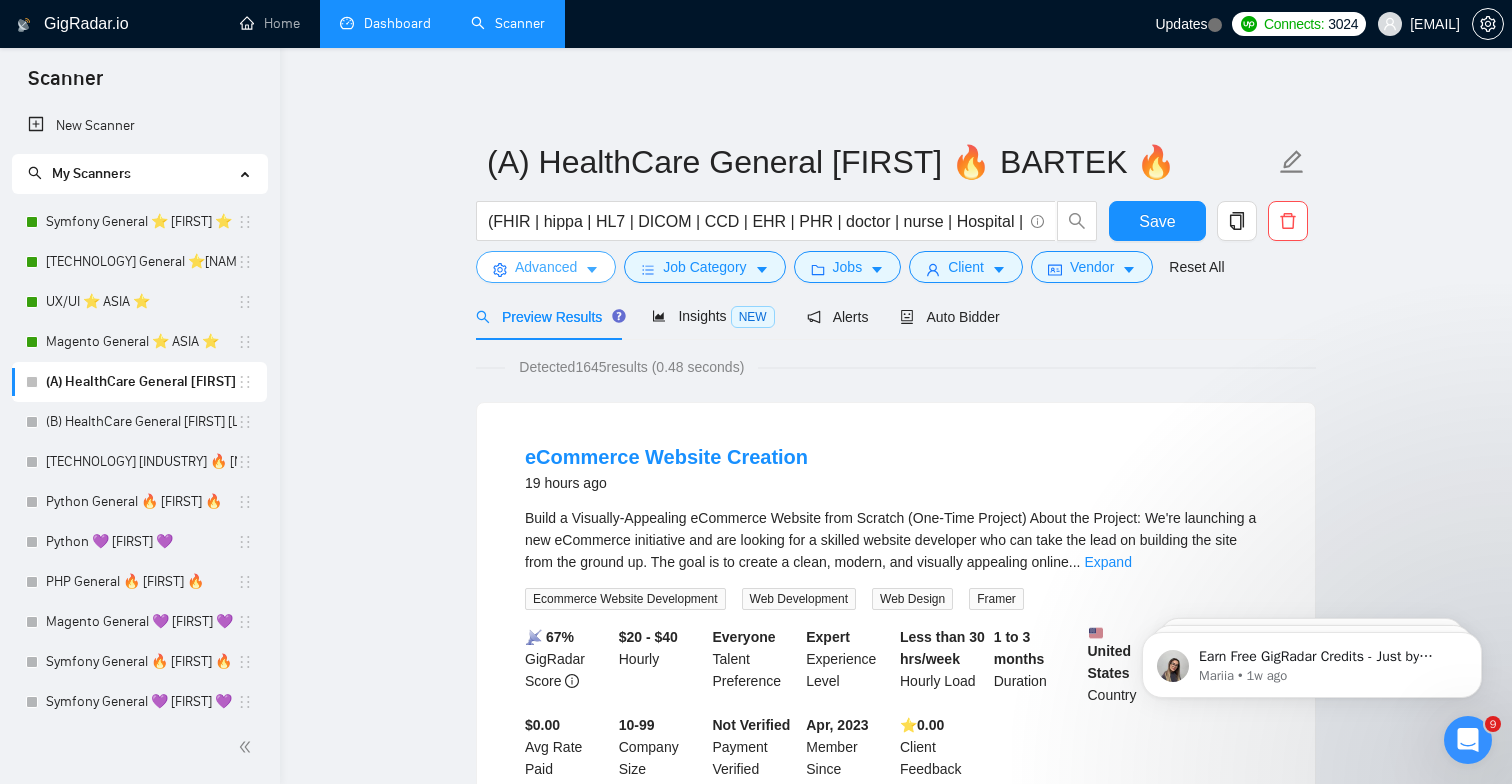 click on "Advanced" at bounding box center (546, 267) 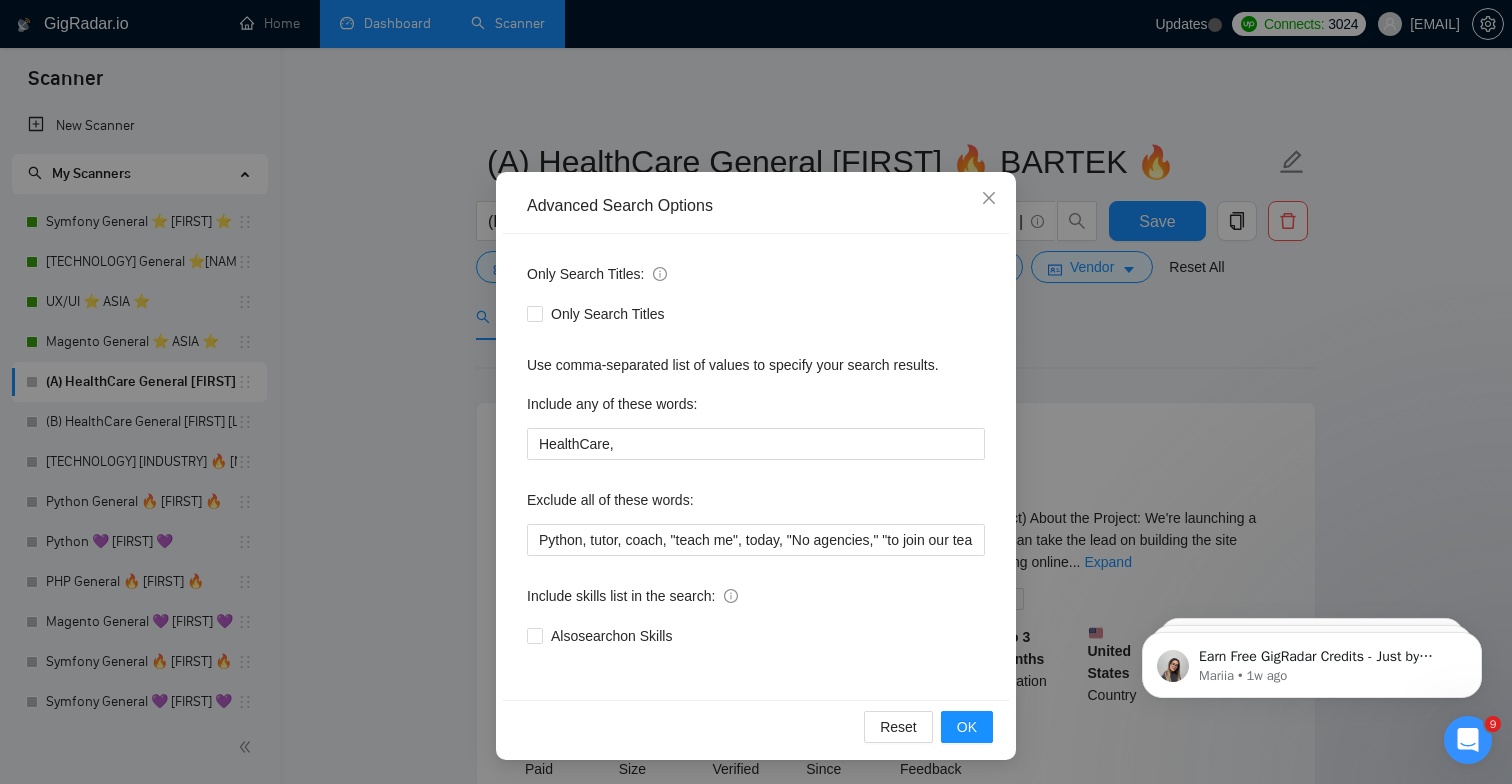 scroll, scrollTop: 48, scrollLeft: 0, axis: vertical 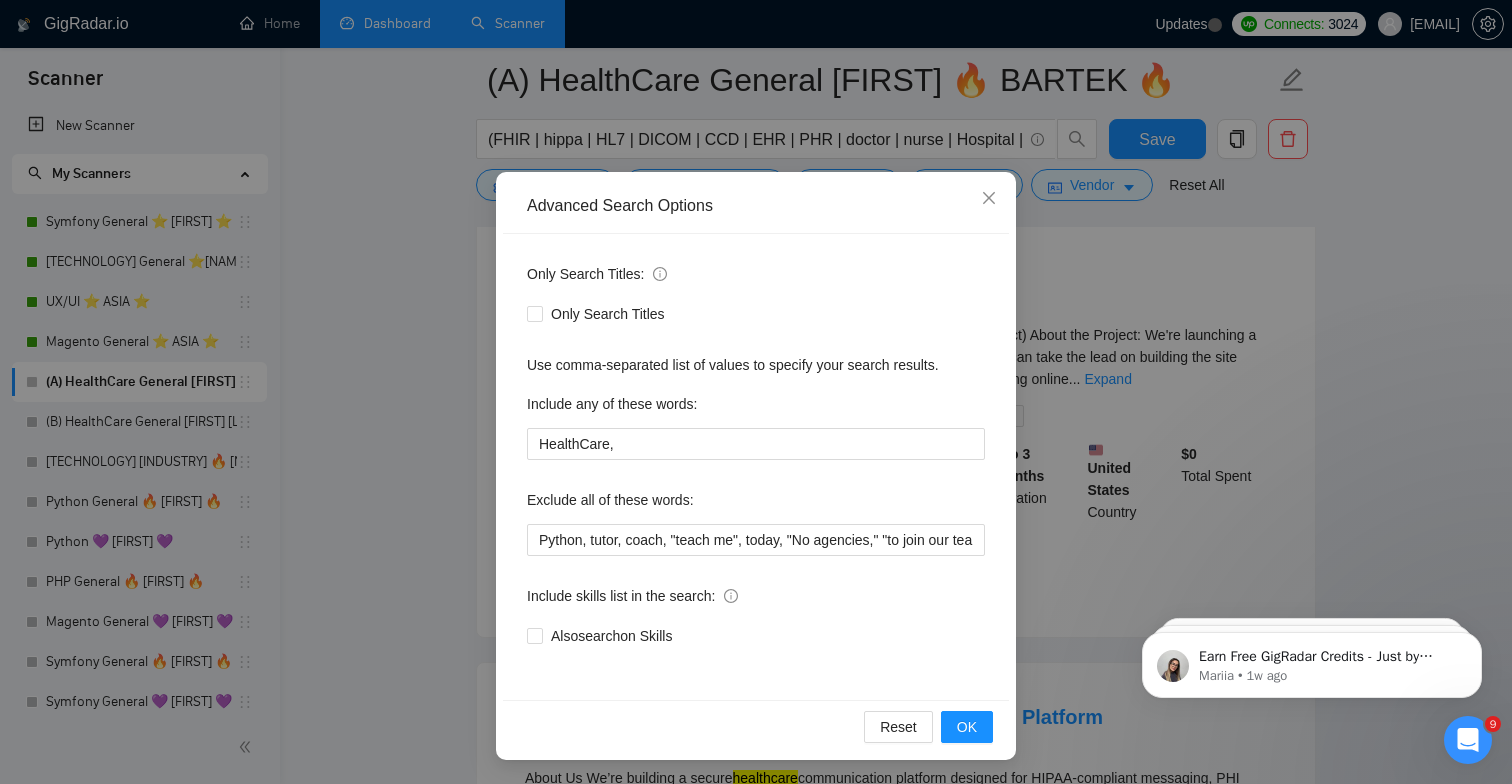 click on "Advanced Search Options Only Search Titles:   Only Search Titles Use comma-separated list of values to specify your search results. Include any of these words: HealthCare, Exclude all of these words: Python, tutor, coach, "teach me", today, "No agencies," "to join our team," "part of a team," "join us," "agency environment," "won't be recruiting agencies," "agencies not to apply," CV, resume, "No agency," "No Agencies," "Individual only," "Ability to work independently," "The ideal candidate," "individual to," "individual who," "to join our team," "No agencies please," "(No agencies please)," "Candidate Interviewing," "Candidate Interview Consulting," "this job is not open to teams," "this job is not open to agency," "this job is not open to companies," "NO AGENCY," "Freelancers Only," "NOT AGENCY," "no agency," "no agencies," "individual only," "freelancers only," "No Agencies!," "independent contractors only," "***Freelancers Only," "/Freelancers Only," ".Freelancers Only," ",Freelancers Only."   Also  OK" at bounding box center (756, 392) 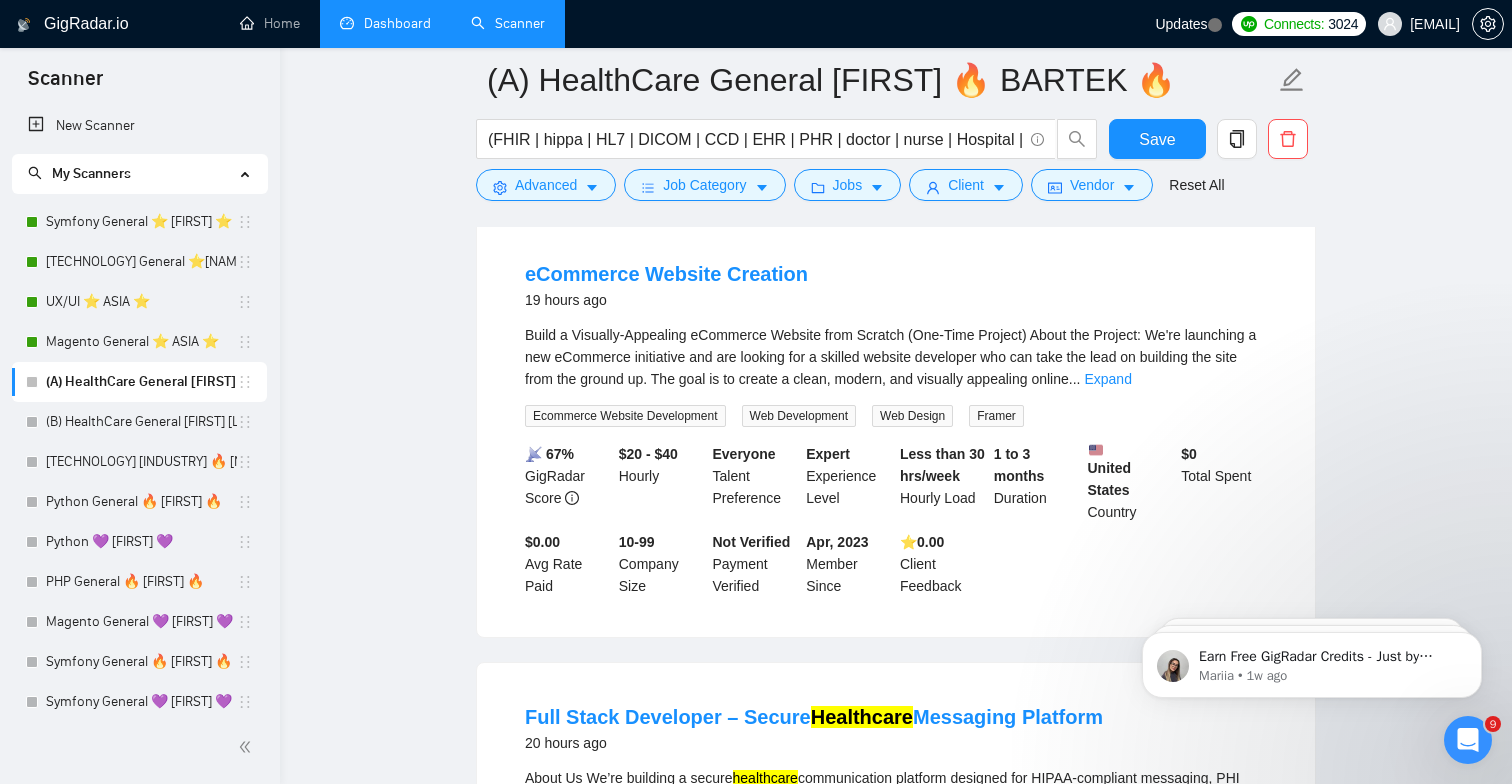 scroll, scrollTop: 0, scrollLeft: 0, axis: both 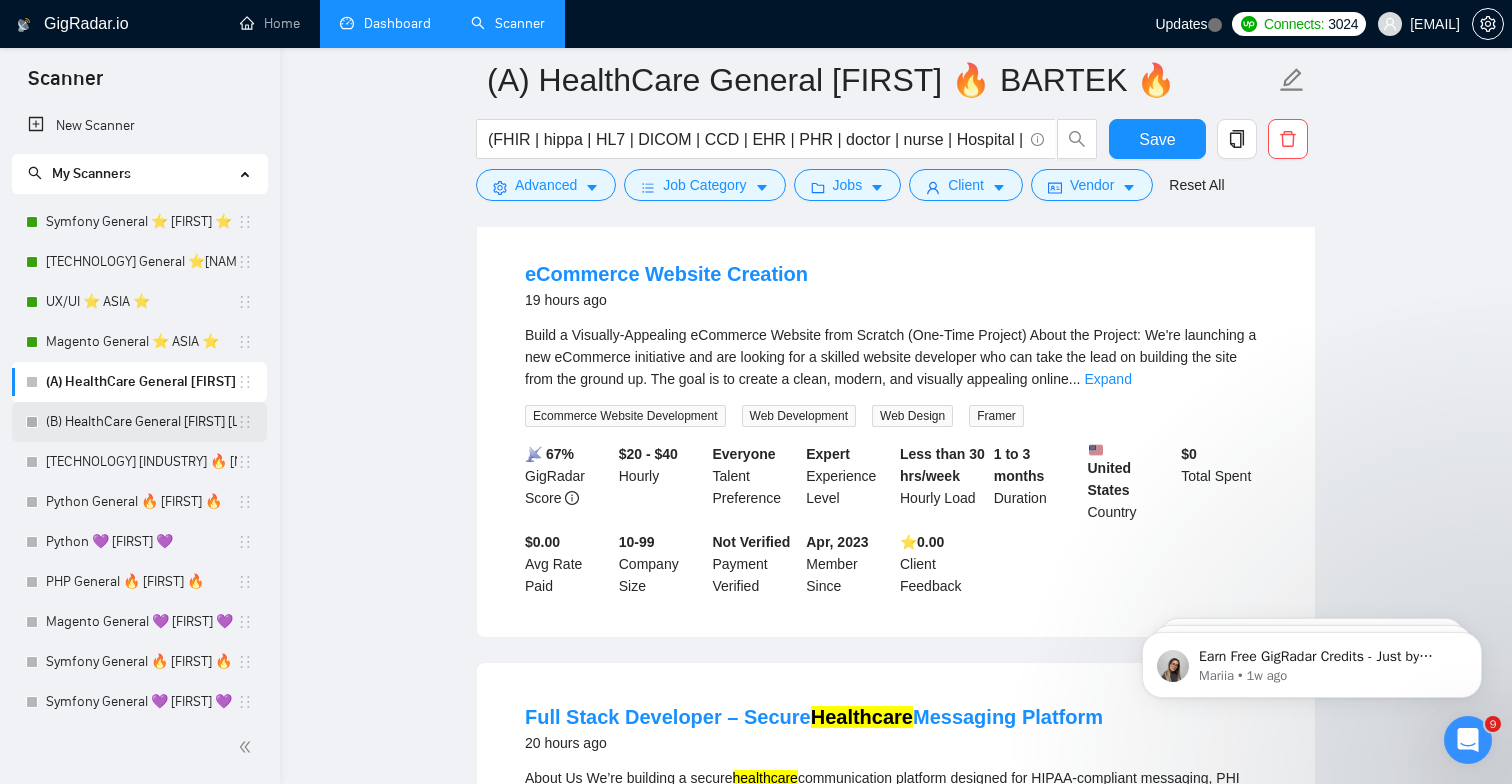 click on "(B) HealthCare General [FIRST] [LAST] 🔥 BARTEK 🔥" at bounding box center (141, 422) 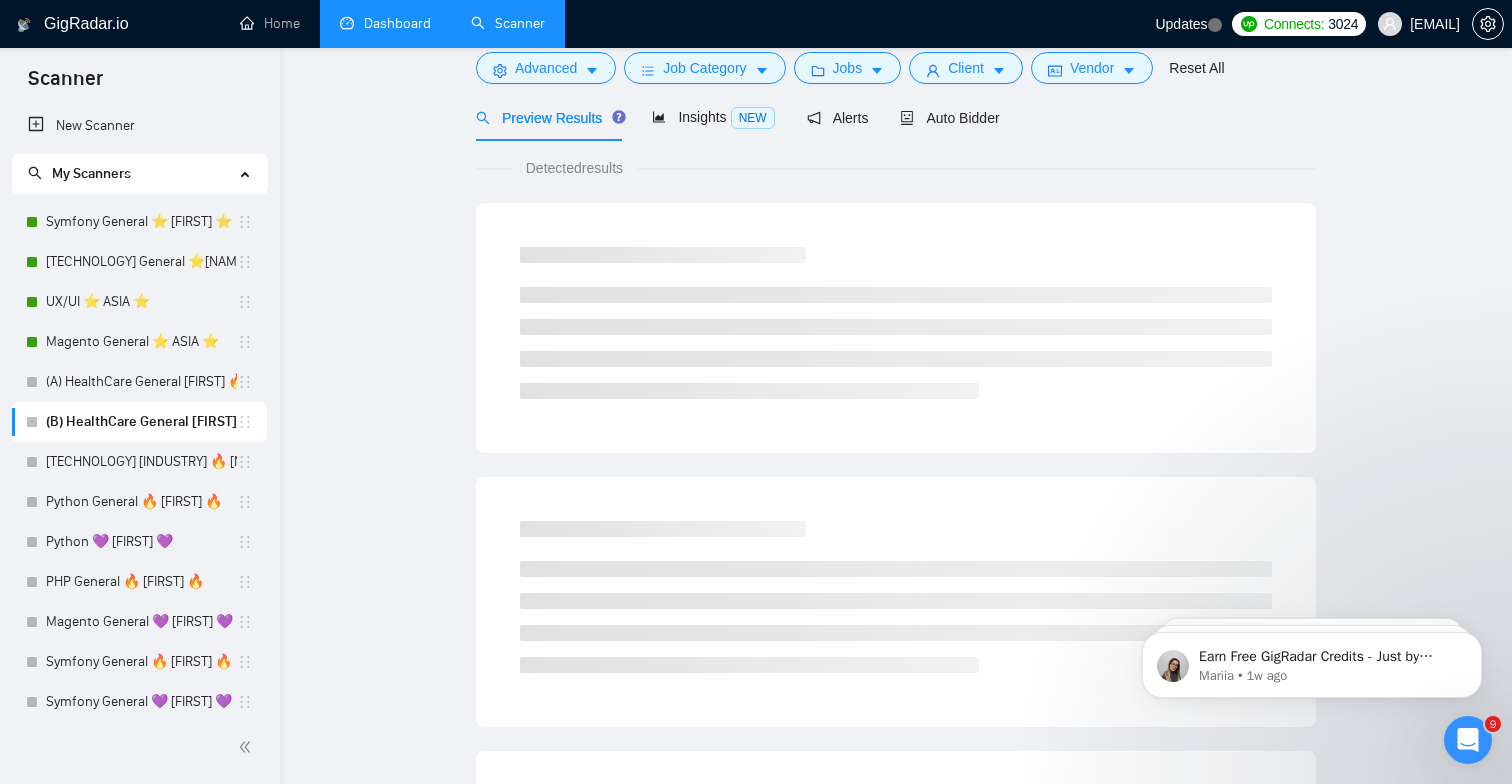 scroll, scrollTop: 0, scrollLeft: 0, axis: both 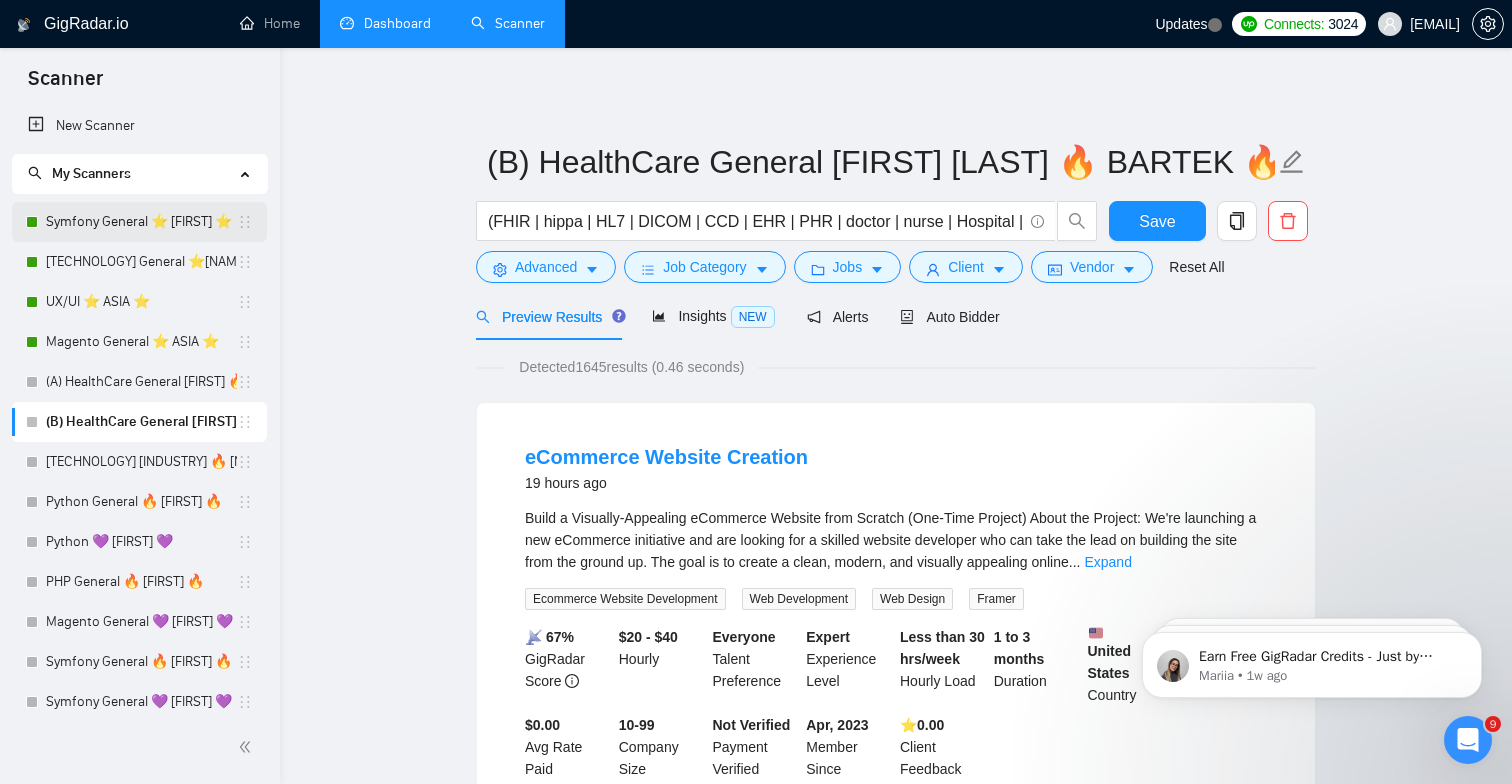 click on "Symfony General ⭐️ [FIRST] ⭐️" at bounding box center [141, 222] 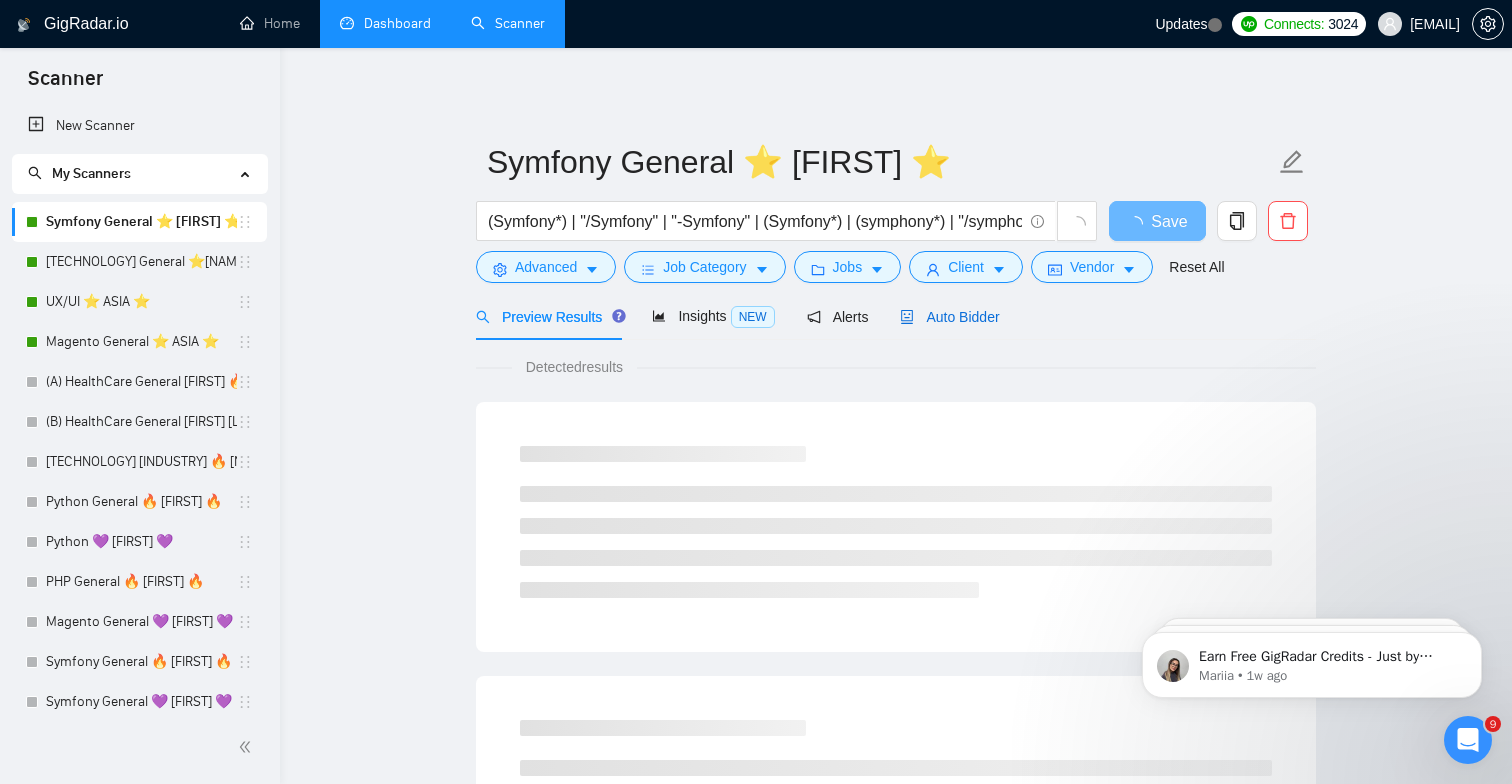 click on "Auto Bidder" at bounding box center [949, 317] 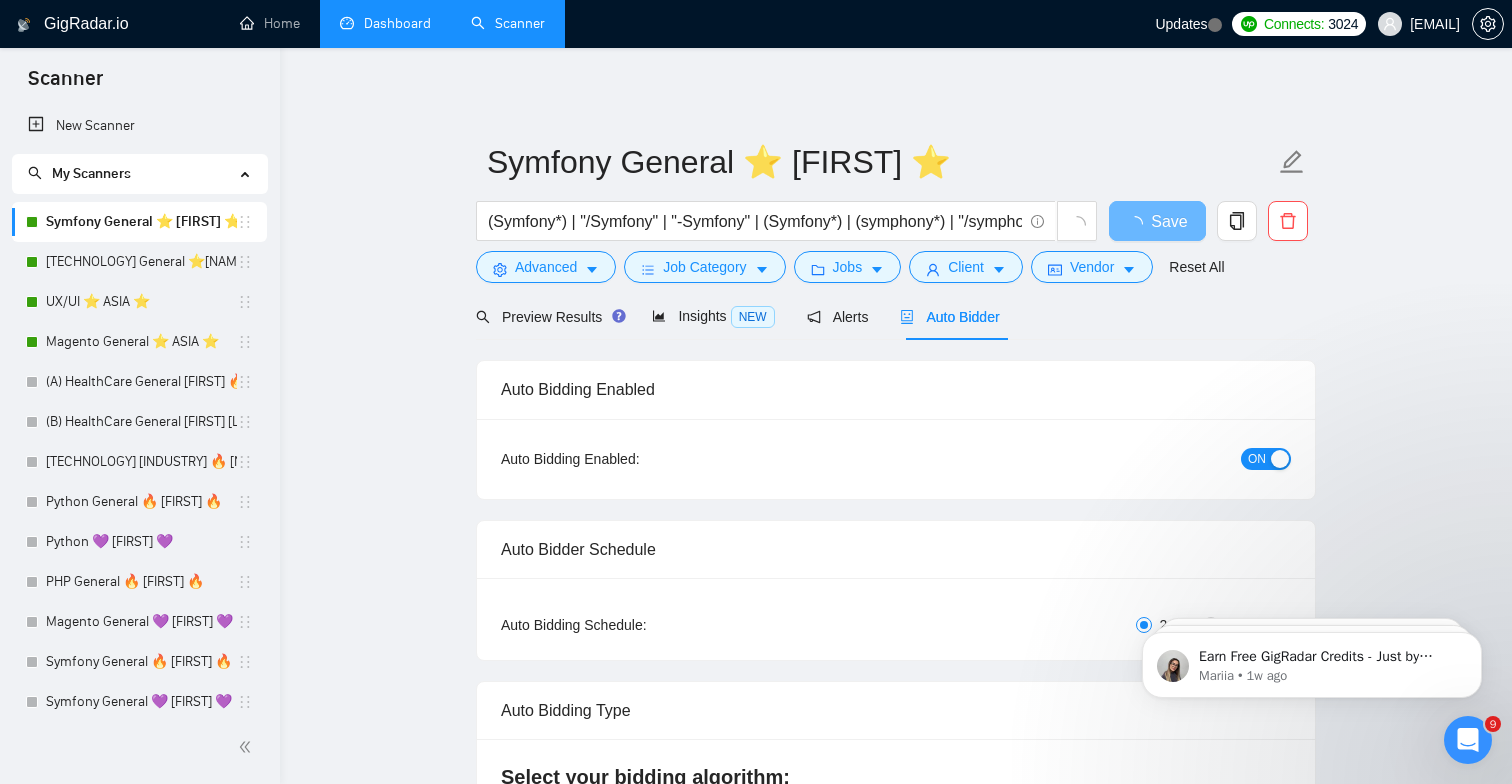 type 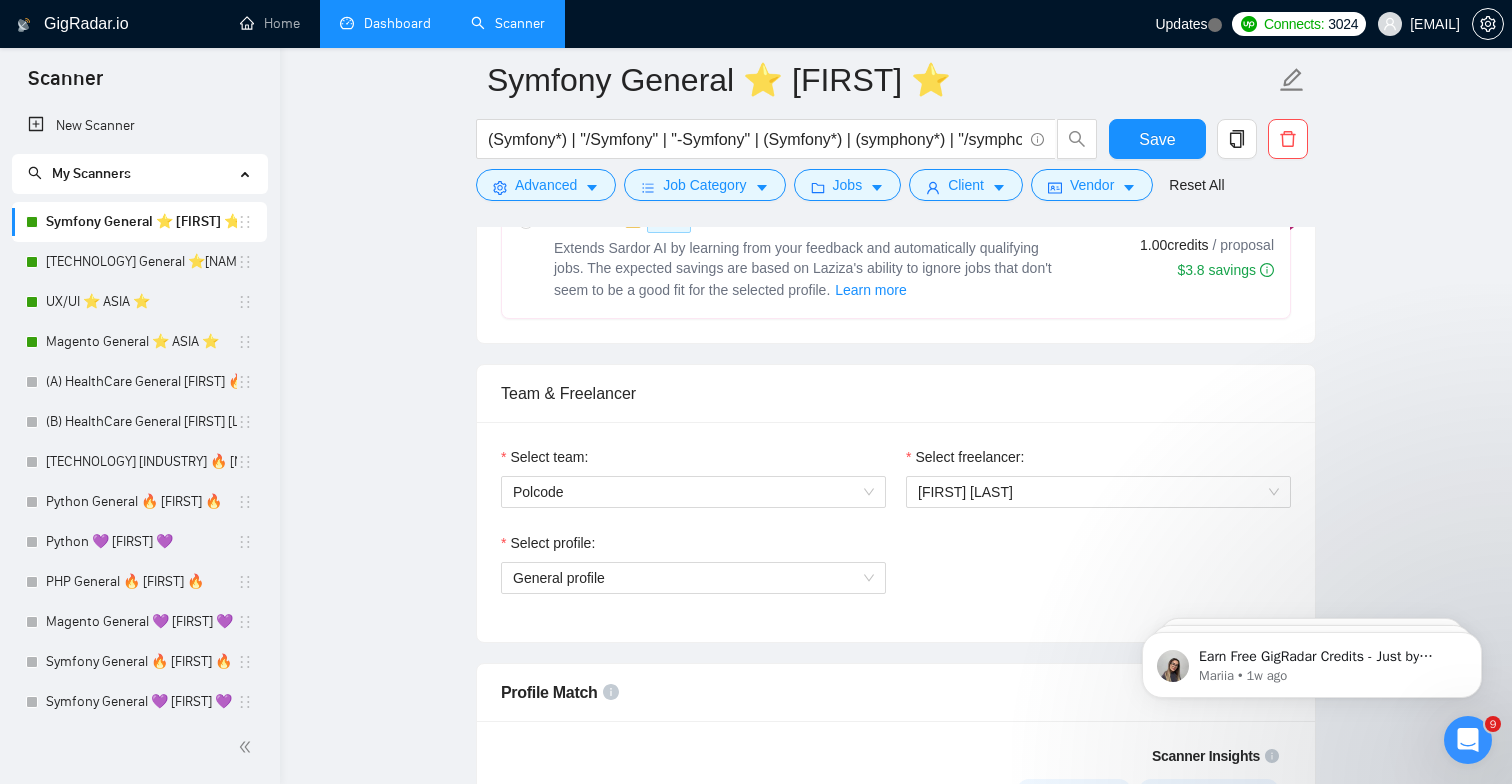 scroll, scrollTop: 871, scrollLeft: 0, axis: vertical 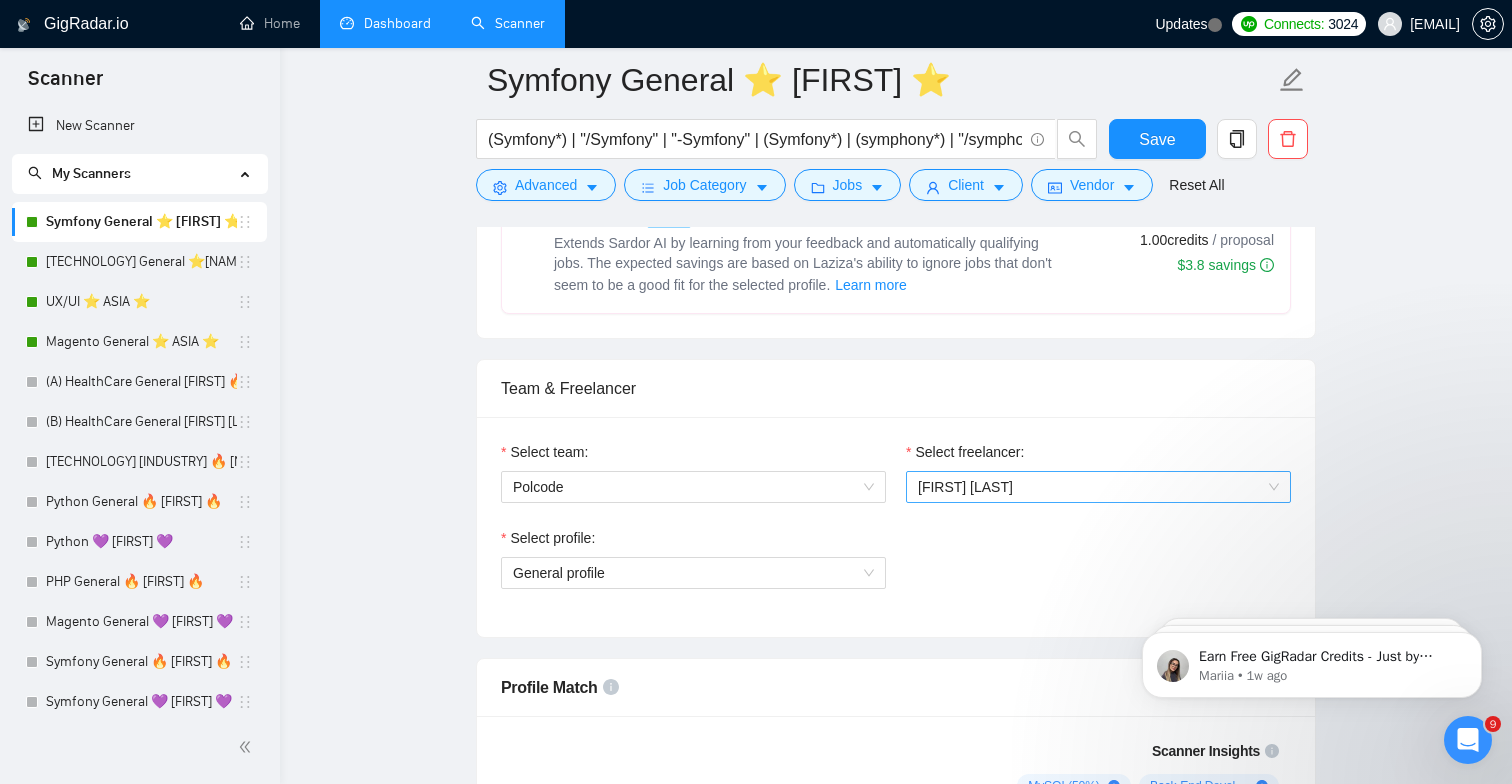 click on "[FIRST] [LAST]" at bounding box center (965, 487) 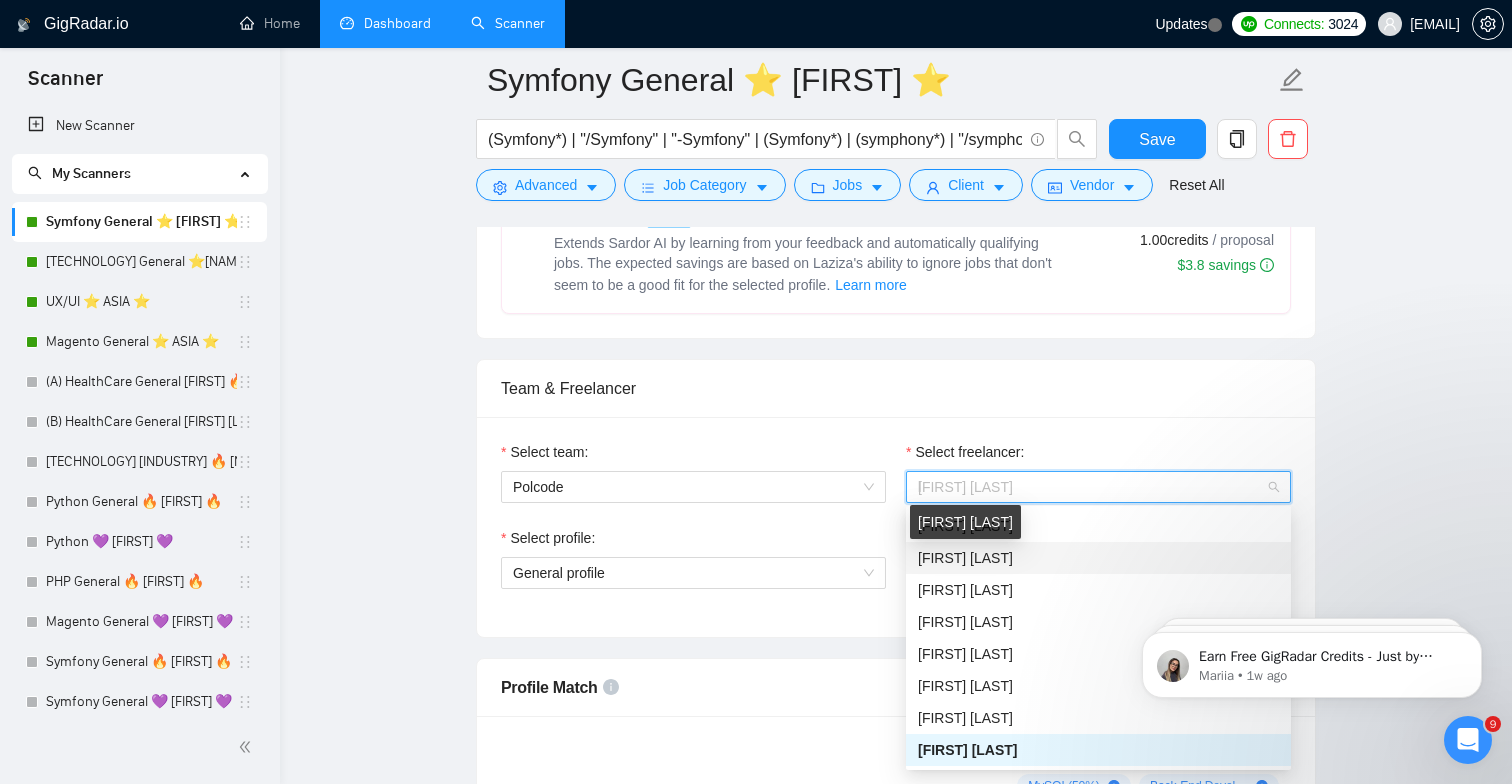 scroll, scrollTop: 3392, scrollLeft: 0, axis: vertical 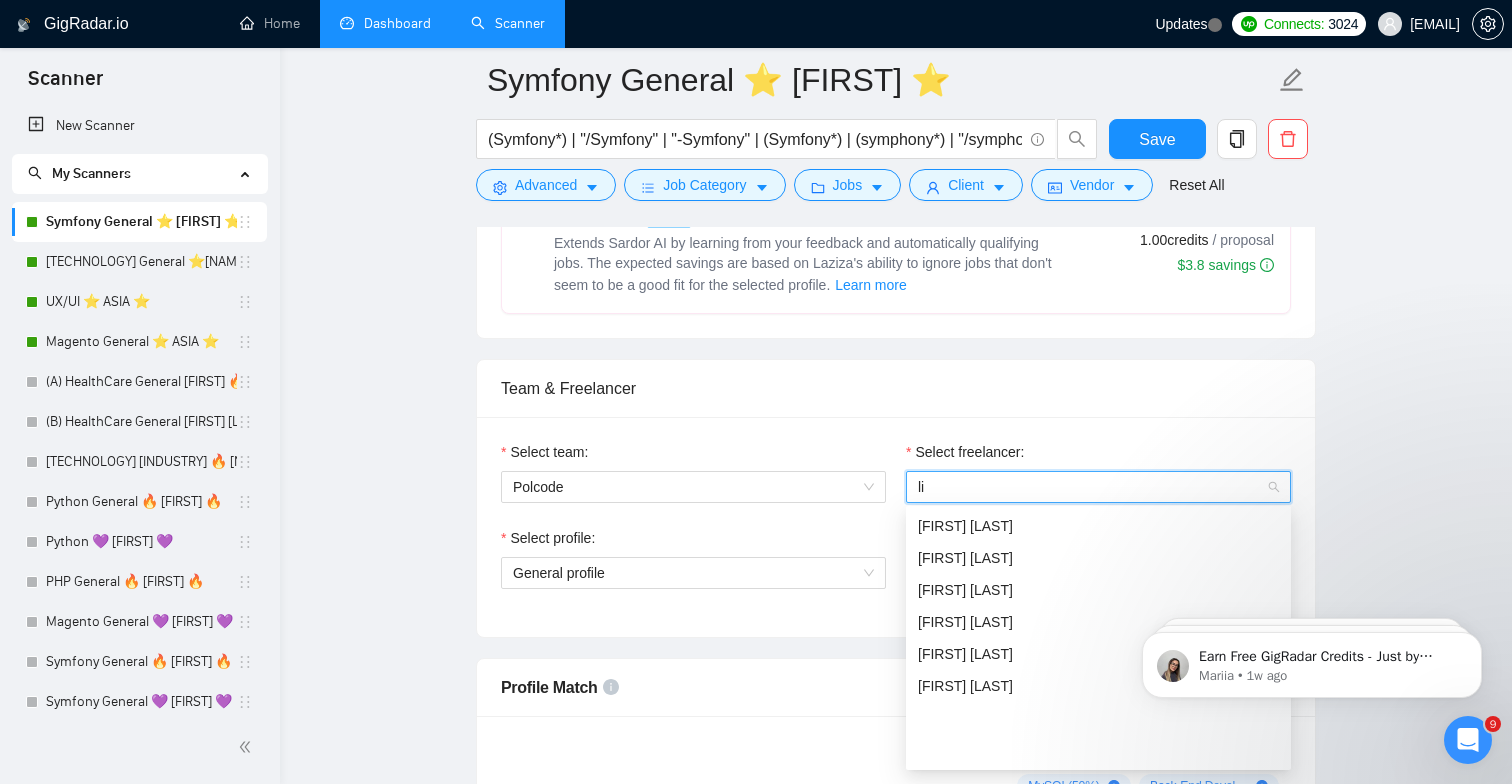 type on "lis" 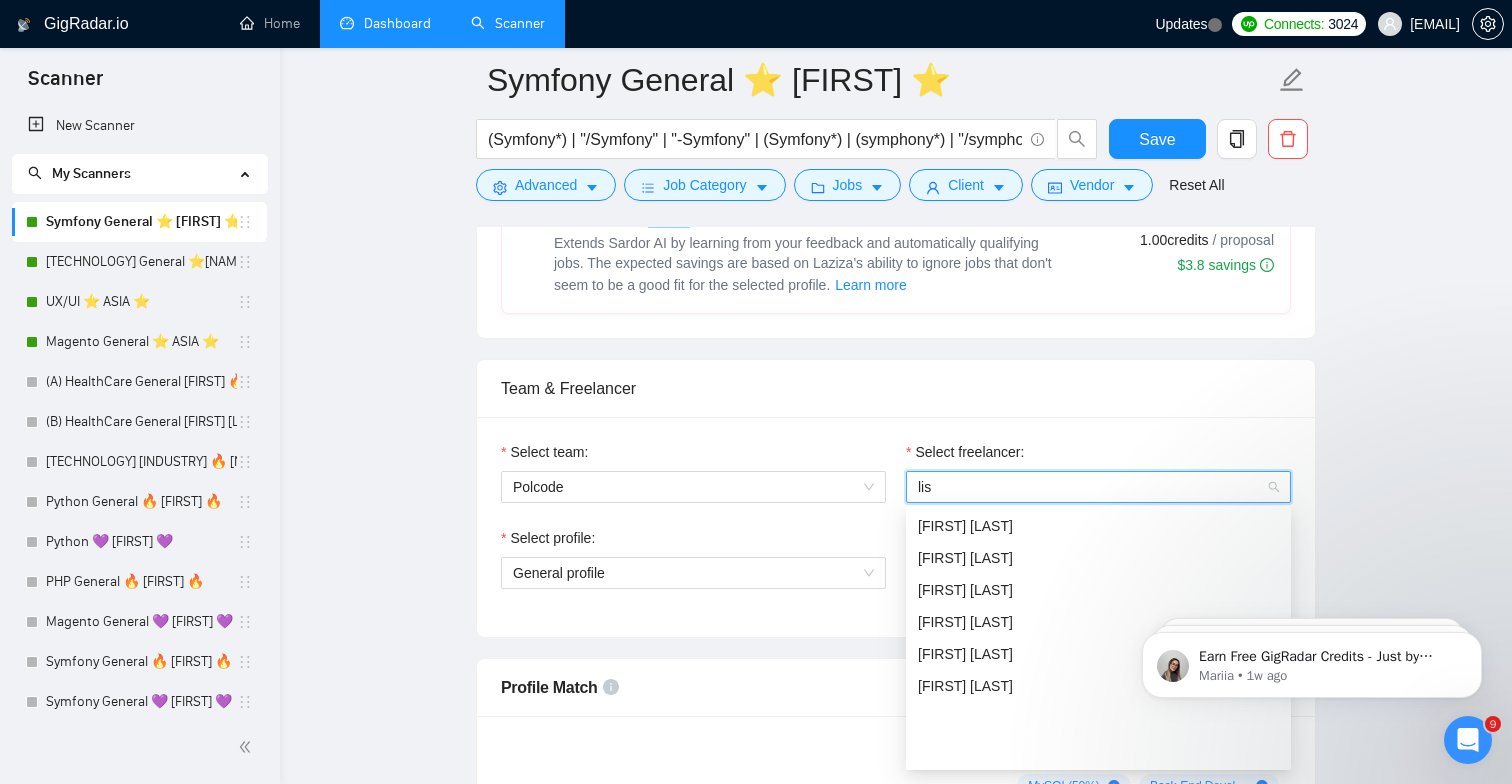 scroll, scrollTop: 0, scrollLeft: 0, axis: both 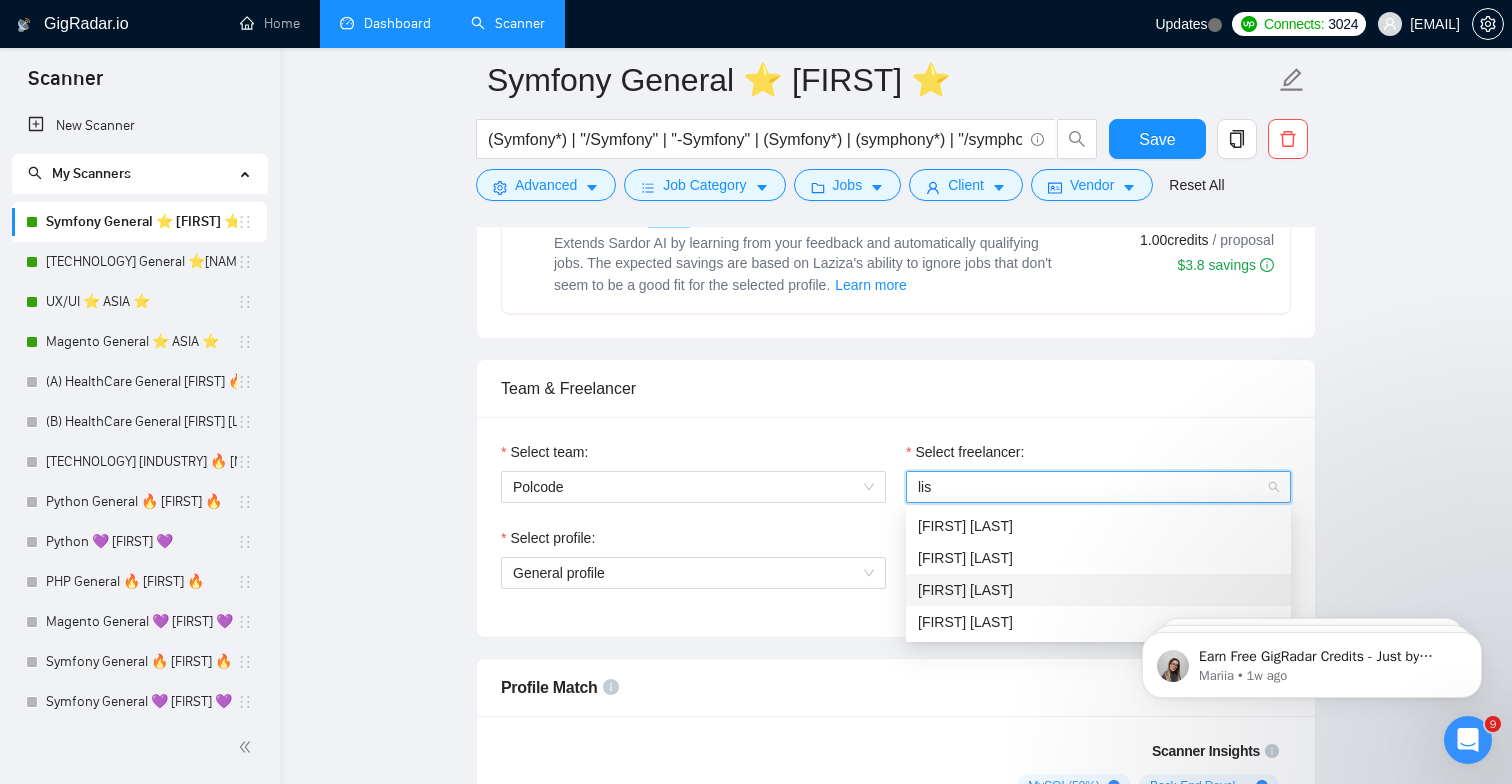 click on "[FIRST] [LAST]" at bounding box center (1098, 590) 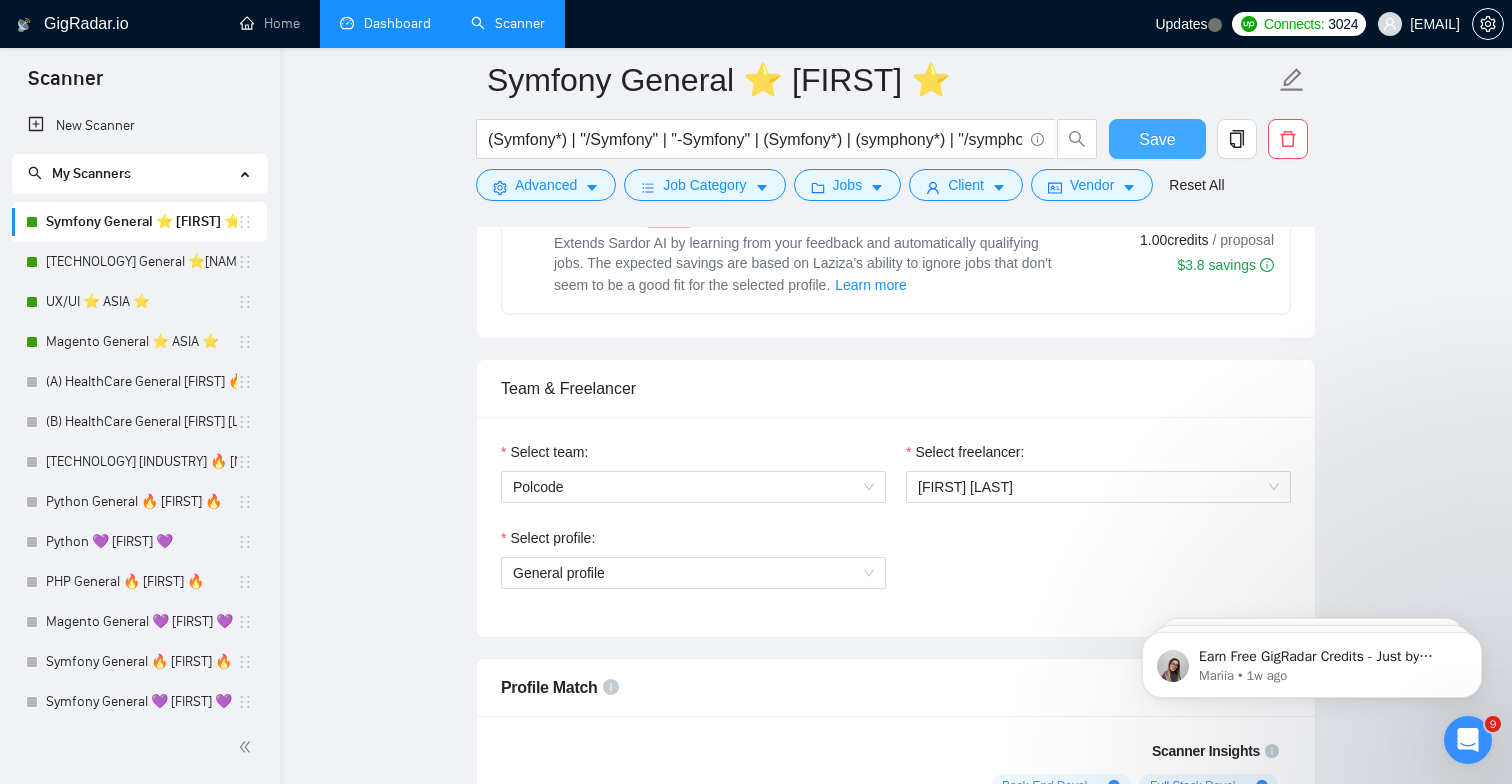 click on "Save" at bounding box center [1157, 139] 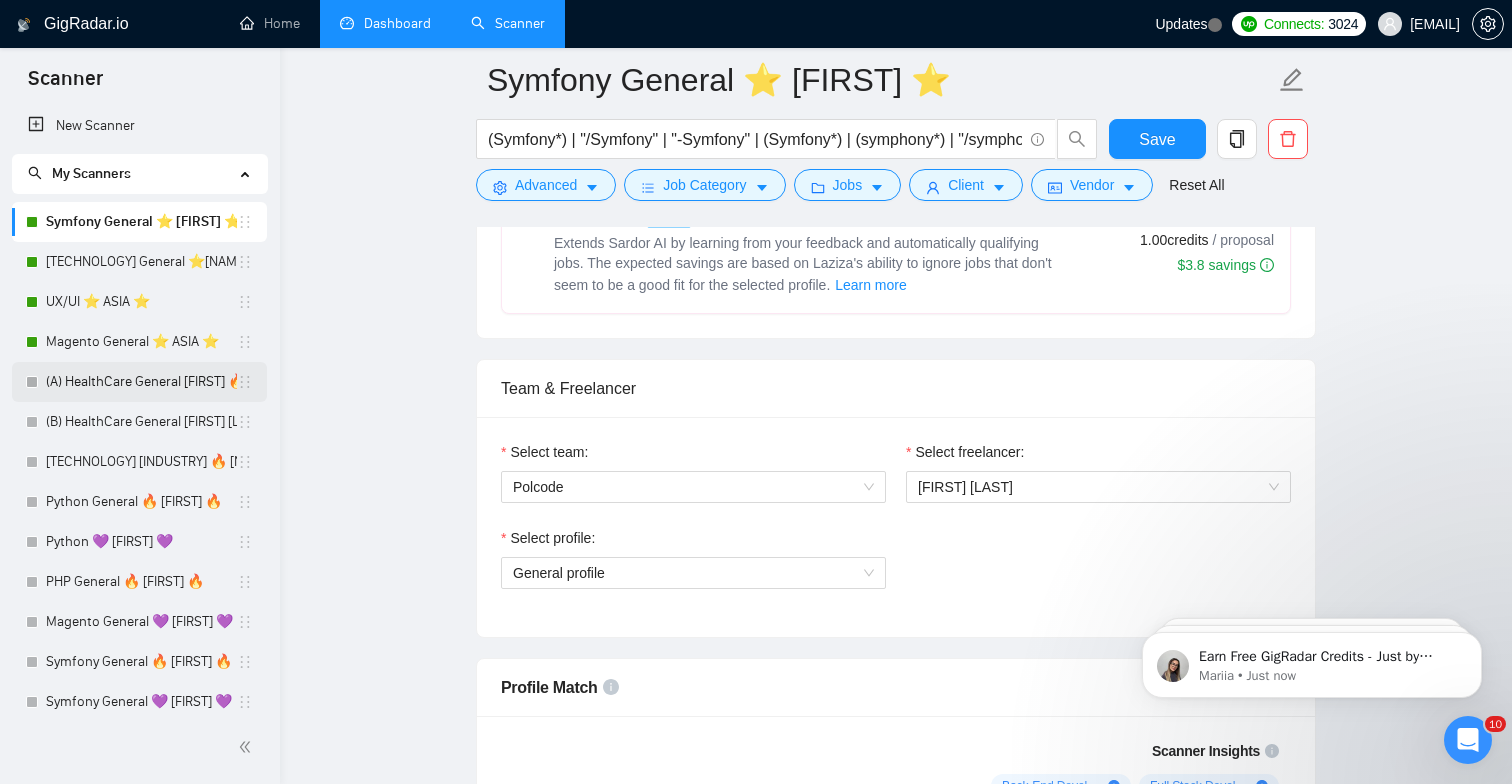 scroll, scrollTop: 0, scrollLeft: 0, axis: both 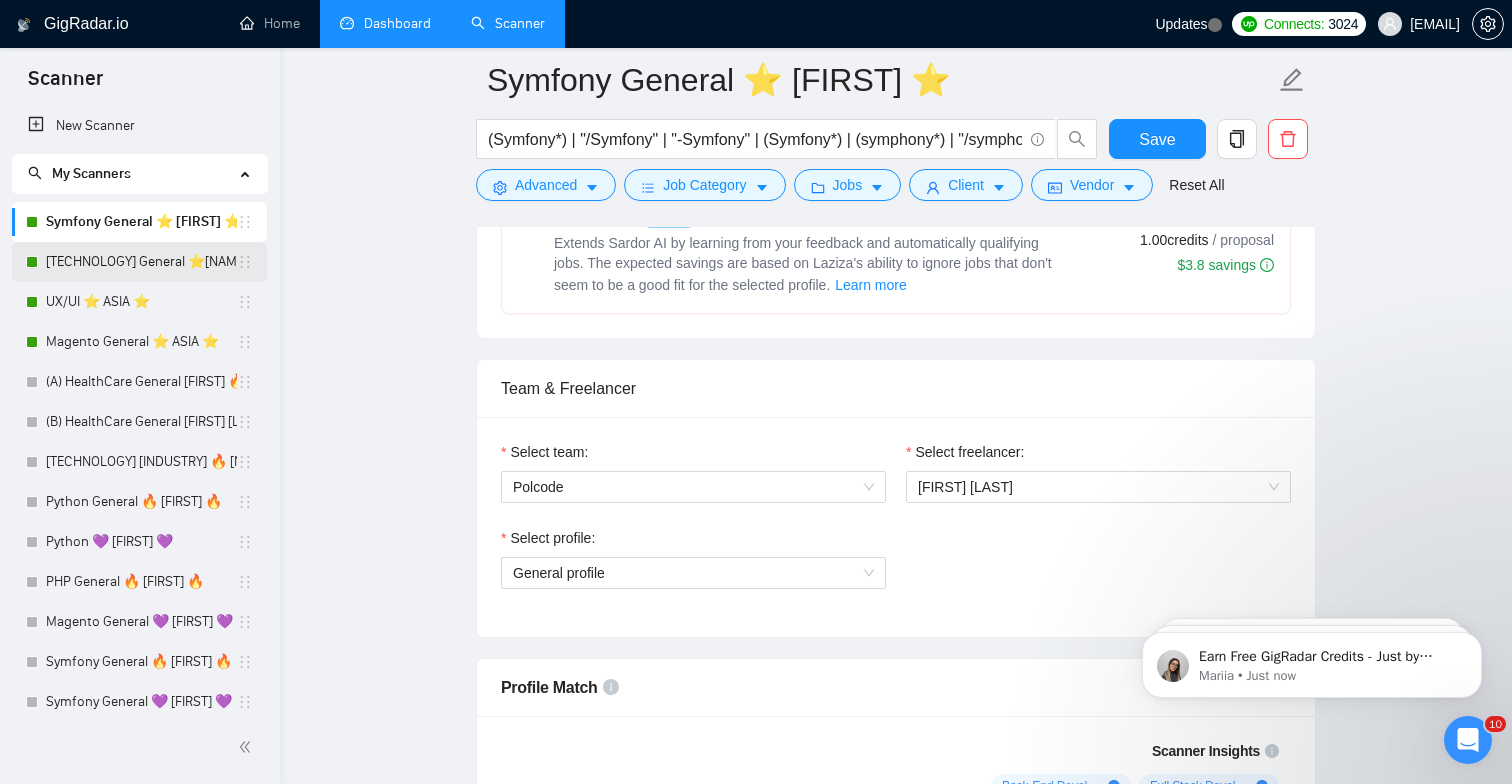click on "[TECHNOLOGY] General ⭐️[NAME] ⭐️" at bounding box center [141, 262] 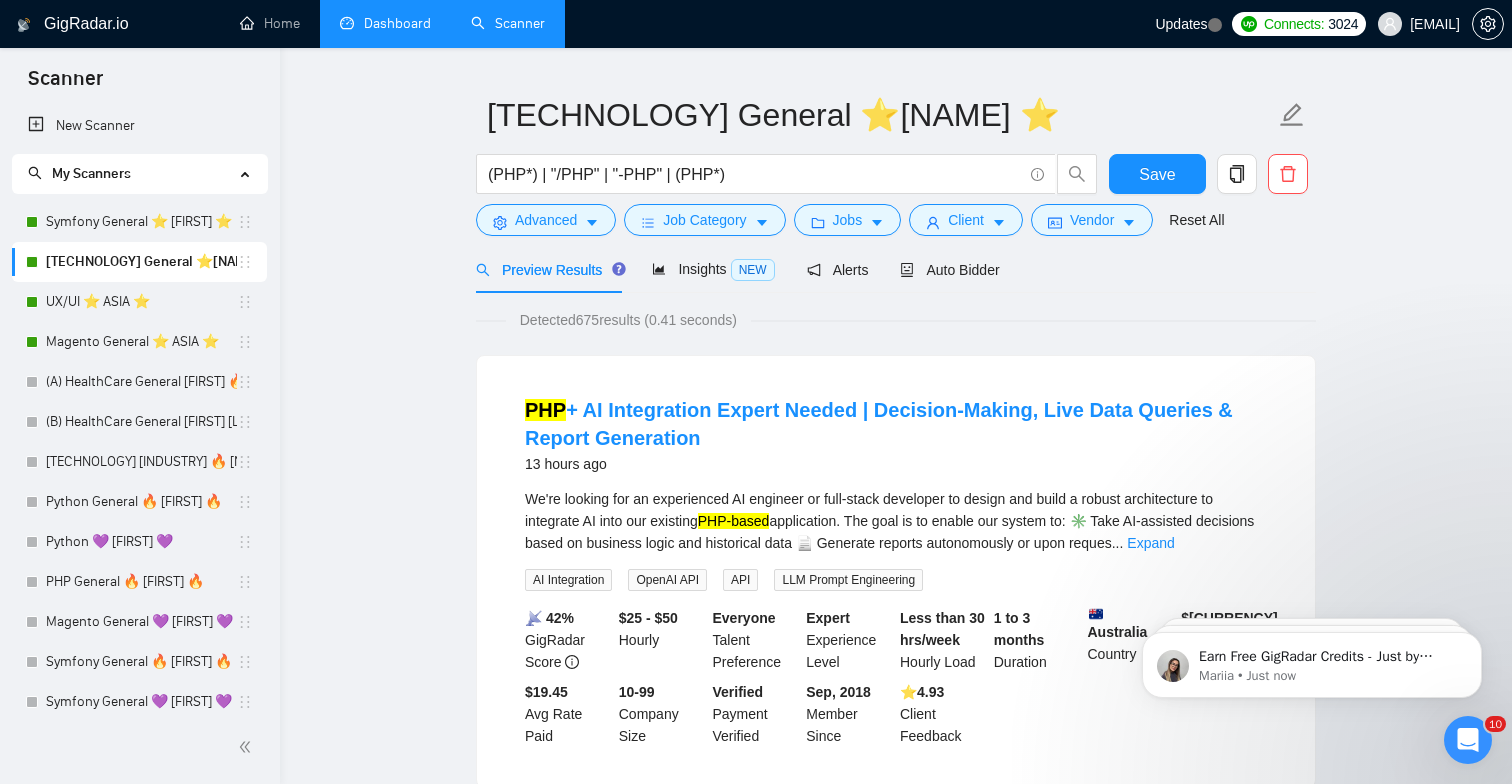 scroll, scrollTop: 65, scrollLeft: 0, axis: vertical 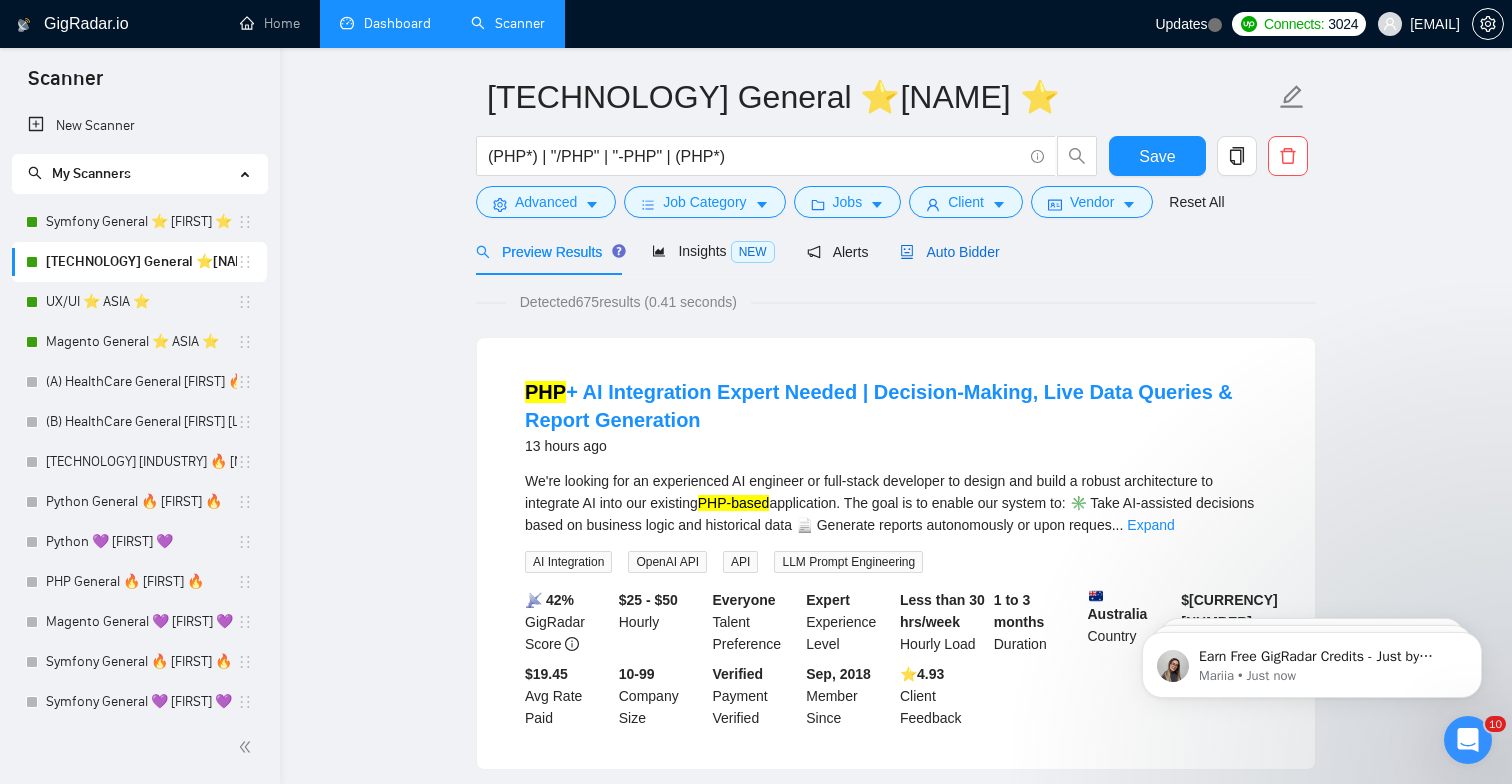 click on "Auto Bidder" at bounding box center (949, 252) 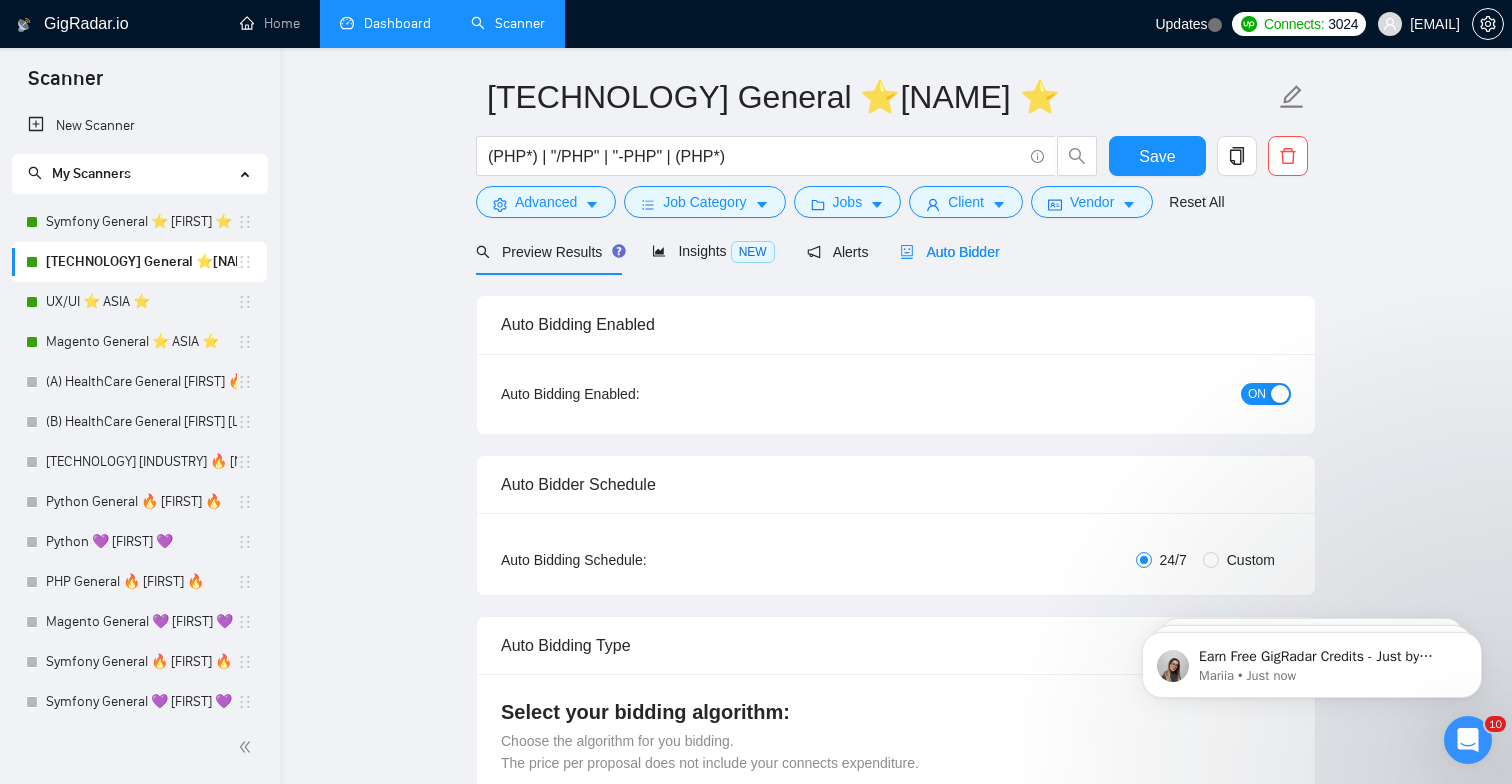 type 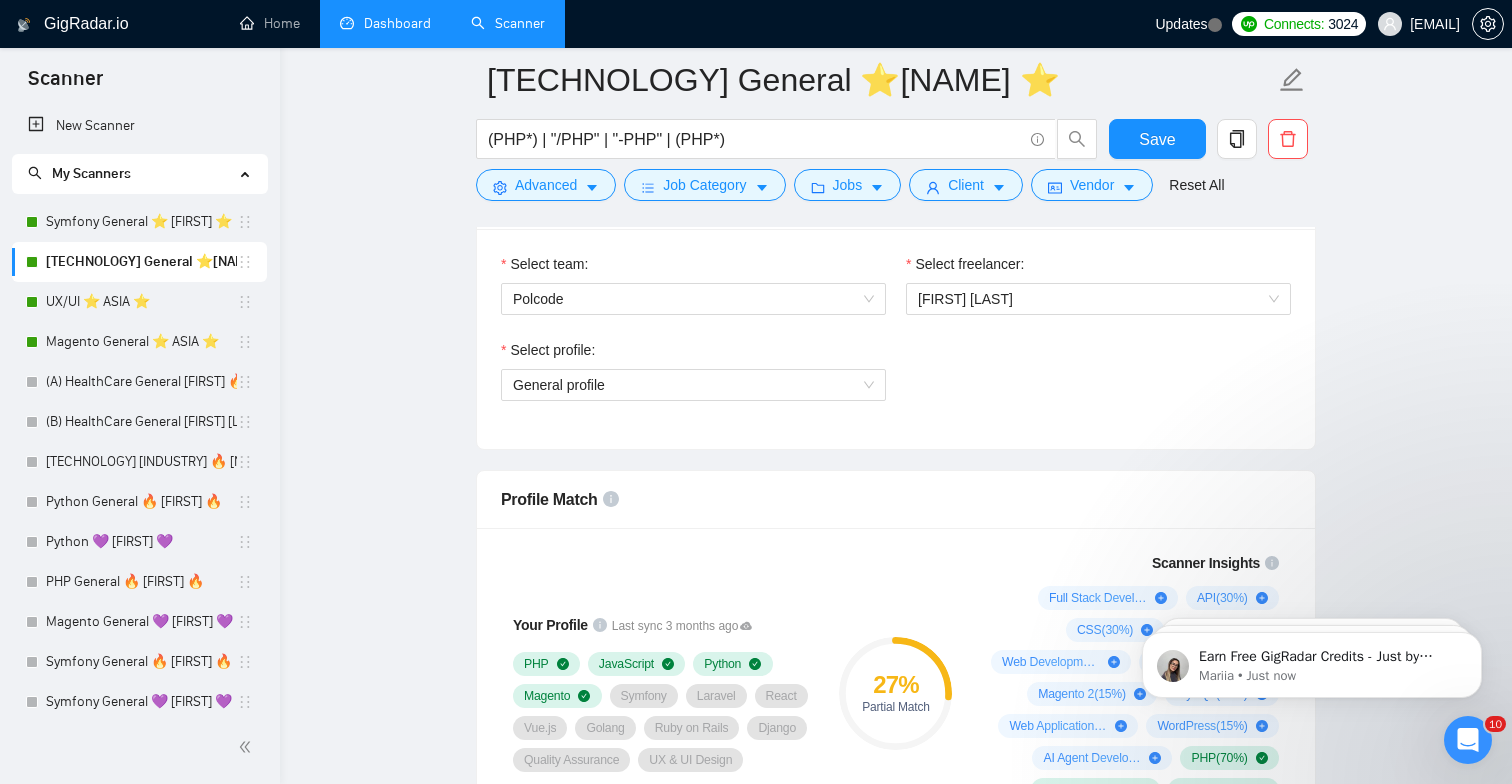 scroll, scrollTop: 1321, scrollLeft: 0, axis: vertical 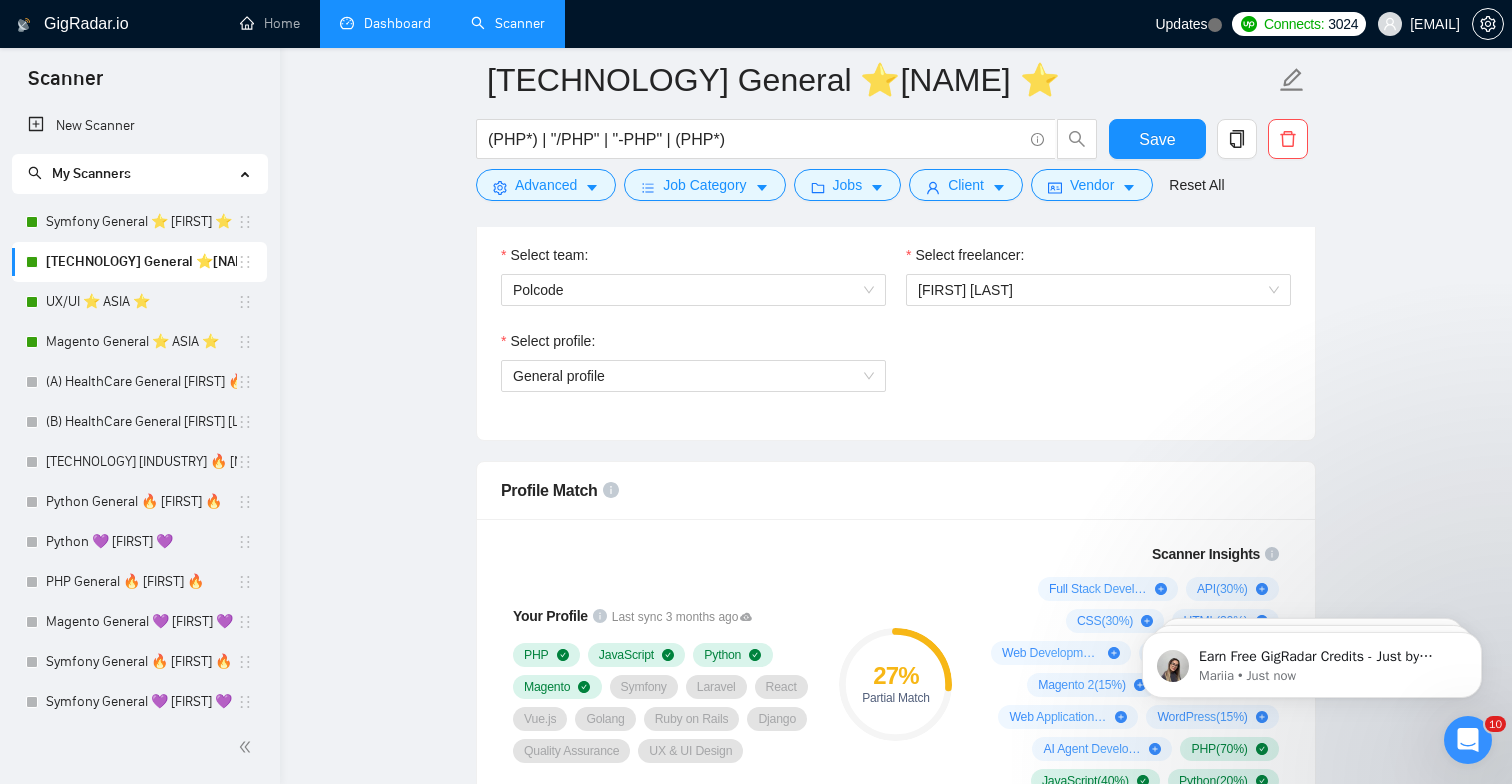 click on "[TECHNOLOGY] General ⭐️[NAME] ⭐️ (PHP*) | "/PHP" | "-PHP" | (PHP*) Save Advanced   Job Category   Jobs   Client   Vendor   Reset All Preview Results Insights NEW Alerts Auto Bidder Auto Bidding Enabled Auto Bidding Enabled: ON Auto Bidder Schedule Auto Bidding Type: Automated (recommended) Semi-automated Auto Bidding Schedule: 24/7 Custom Custom Auto Bidder Schedule Repeat every week on Monday Tuesday Wednesday Thursday Friday Saturday Sunday Active Hours ( Asia/Makassar ): From: 00:00 To: 00:00  (next day) ( 24  hours) Asia/Makassar Auto Bidding Type Select your bidding algorithm: Choose the algorithm for you bidding. The price per proposal does not include your connects expenditure. Template Bidder Works great for narrow segments and short cover letters that don't change. 0.50  credits / proposal Sardor AI 🤖 Personalise your cover letter with ai [placeholders] 0.50  credits / proposal Experimental Laziza AI  👑   NEW   Learn more 1.00  credits / proposal $17.05 savings Team & Freelancer Select team: PHP %" at bounding box center [896, 1665] 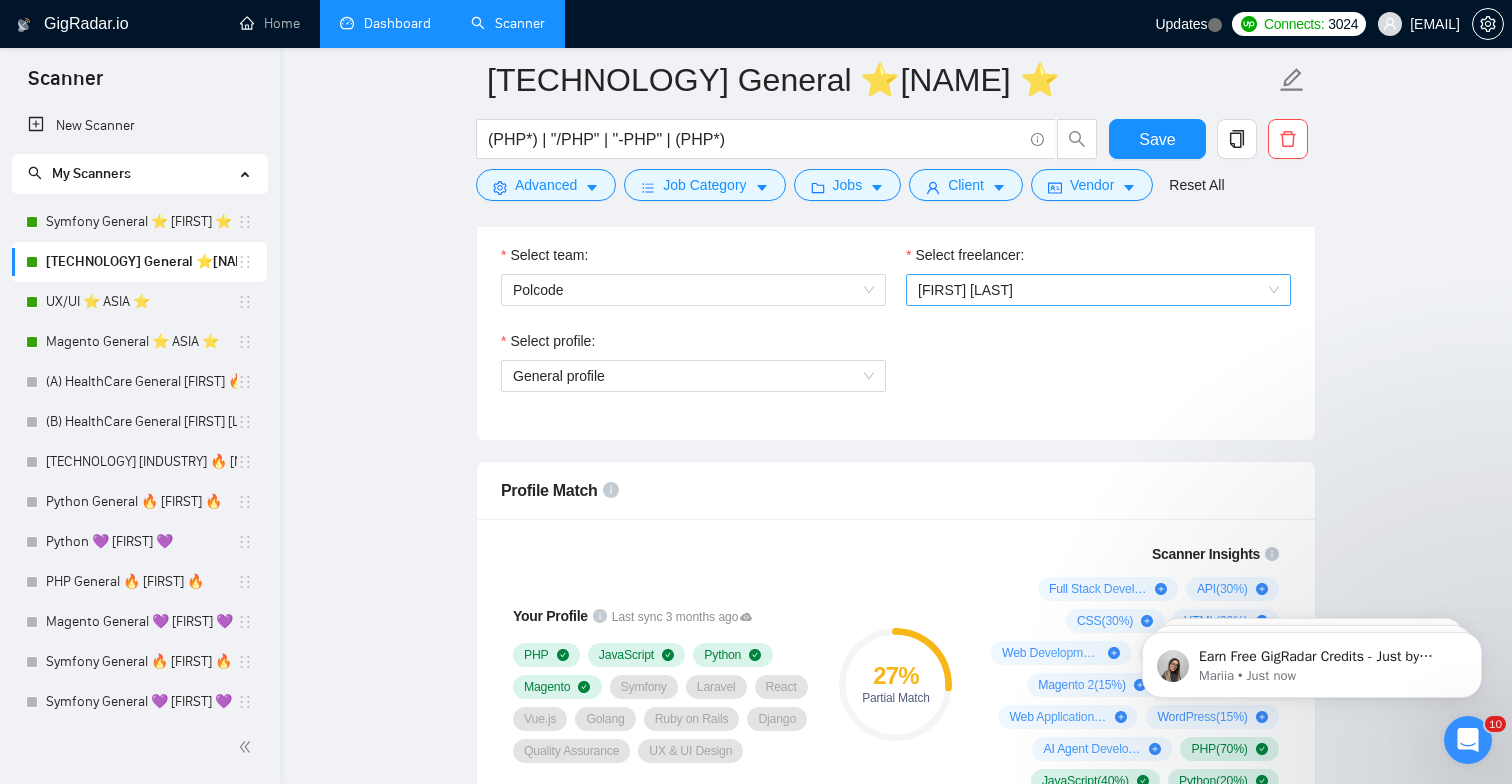 click on "[FIRST] [LAST]" at bounding box center (965, 290) 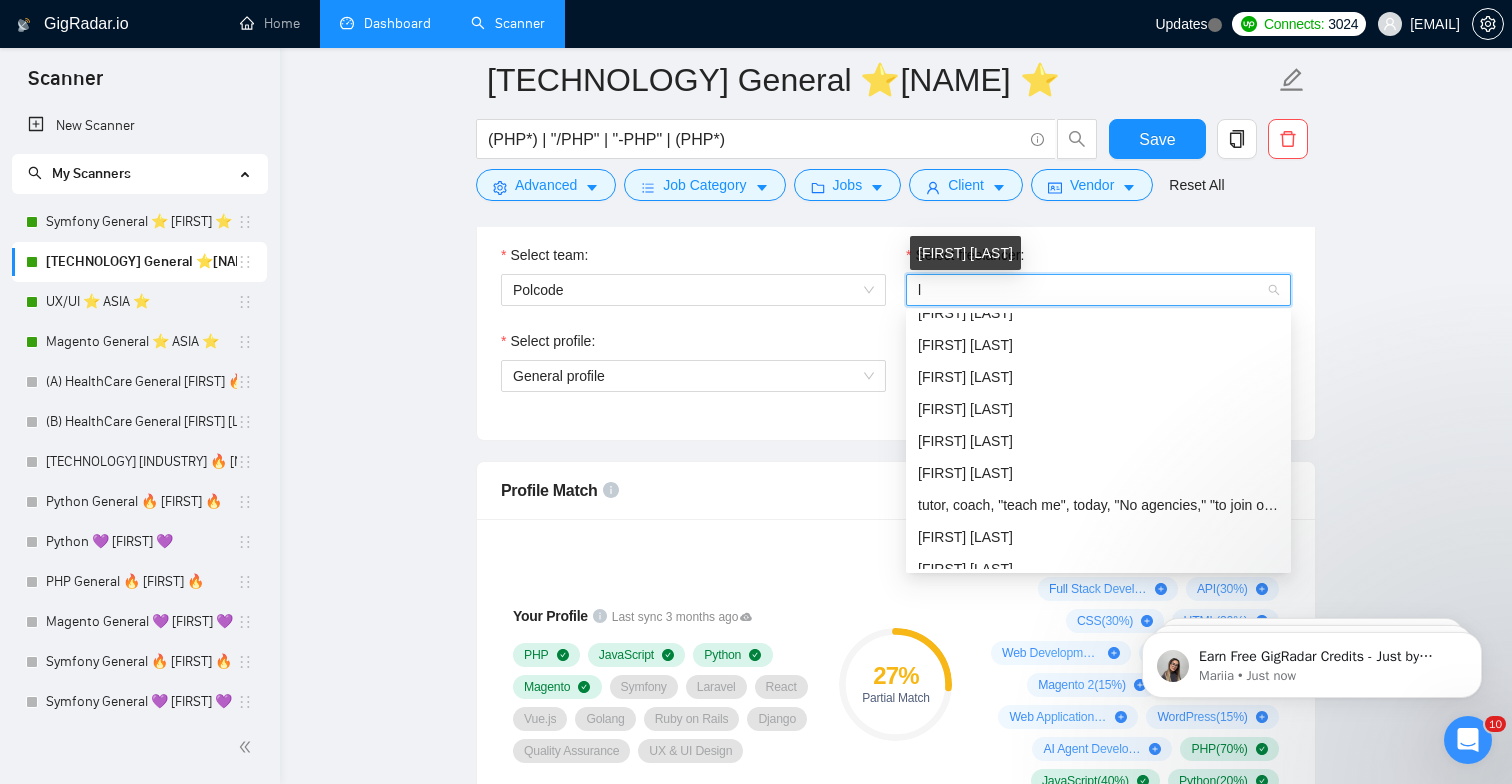 scroll, scrollTop: 3392, scrollLeft: 0, axis: vertical 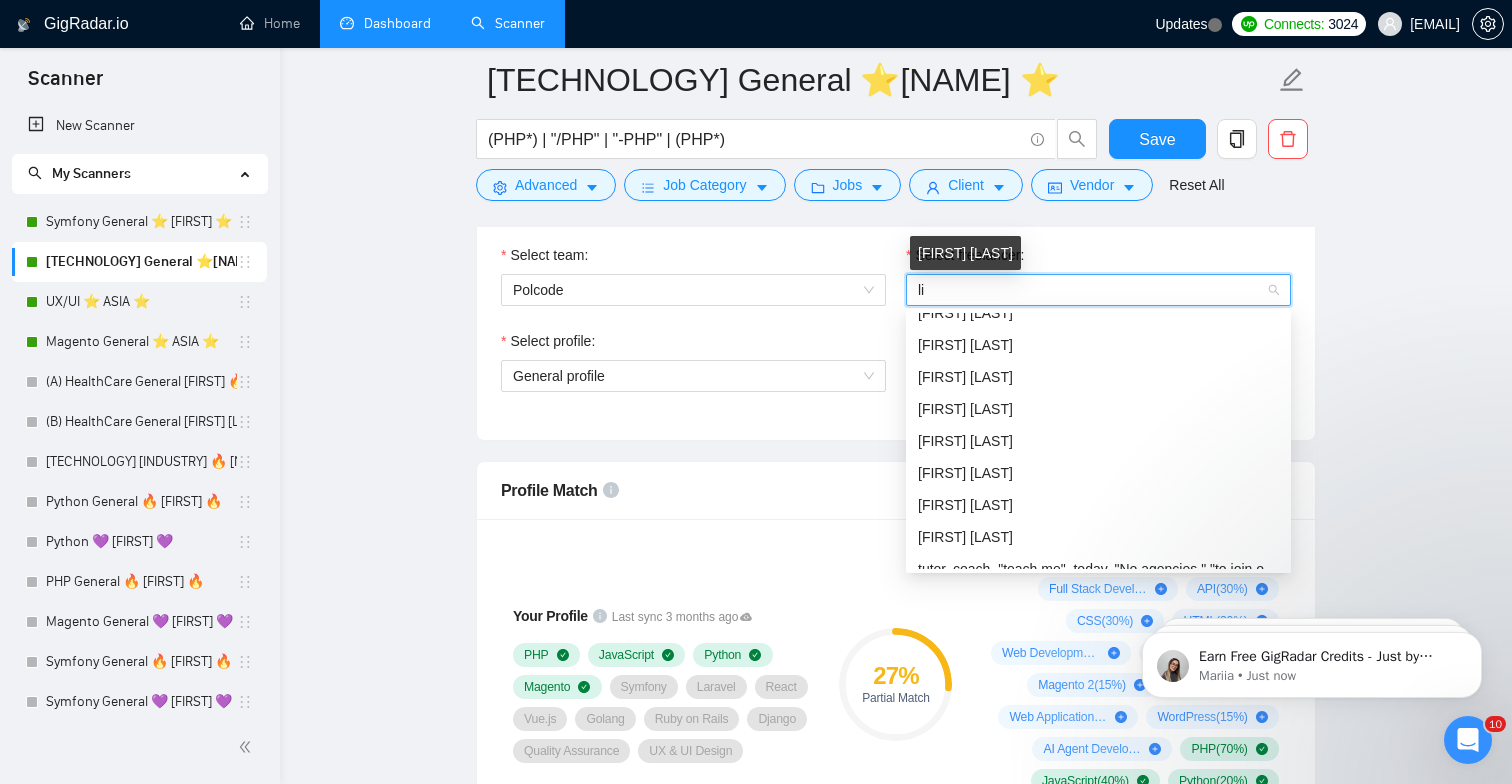 type on "lis" 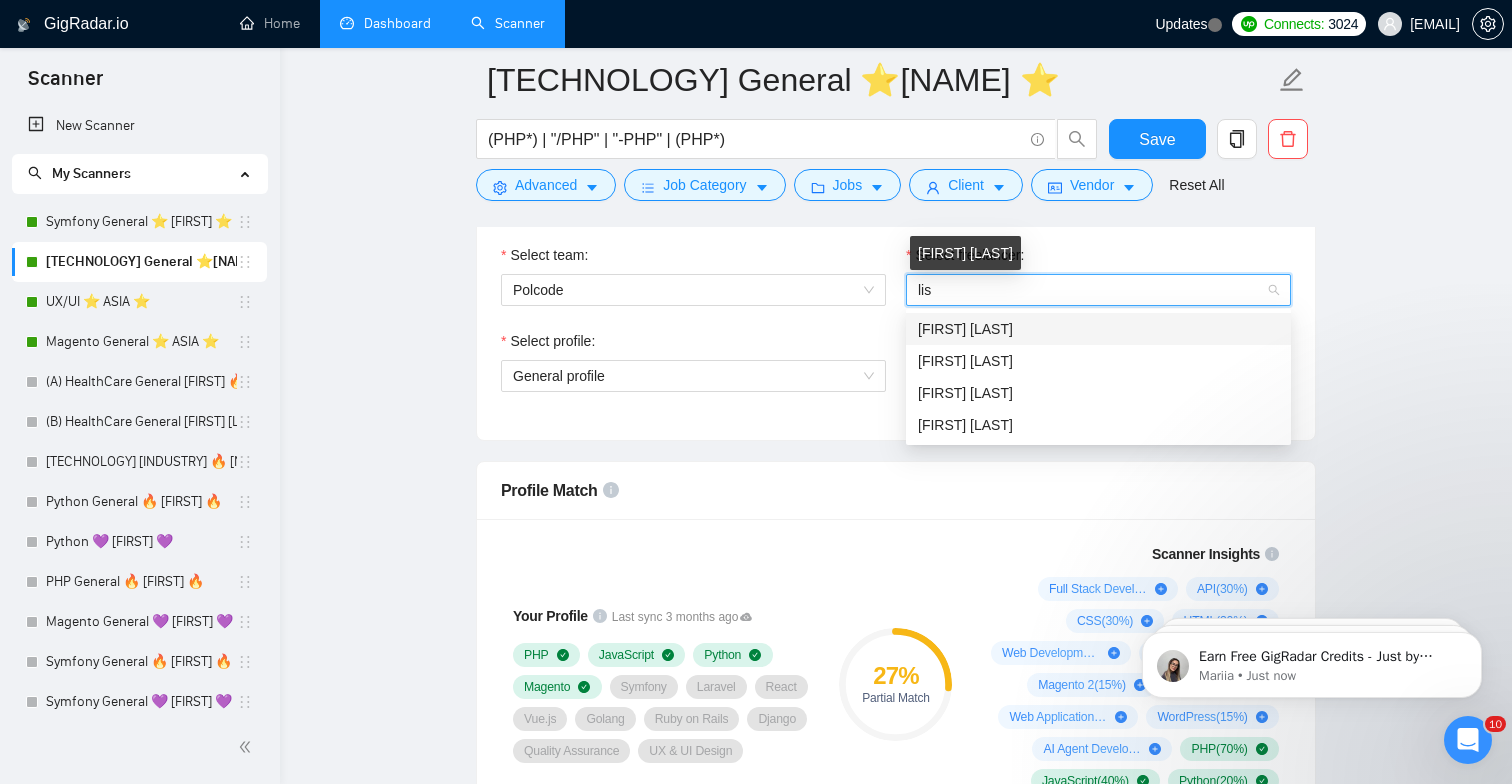 scroll, scrollTop: 0, scrollLeft: 0, axis: both 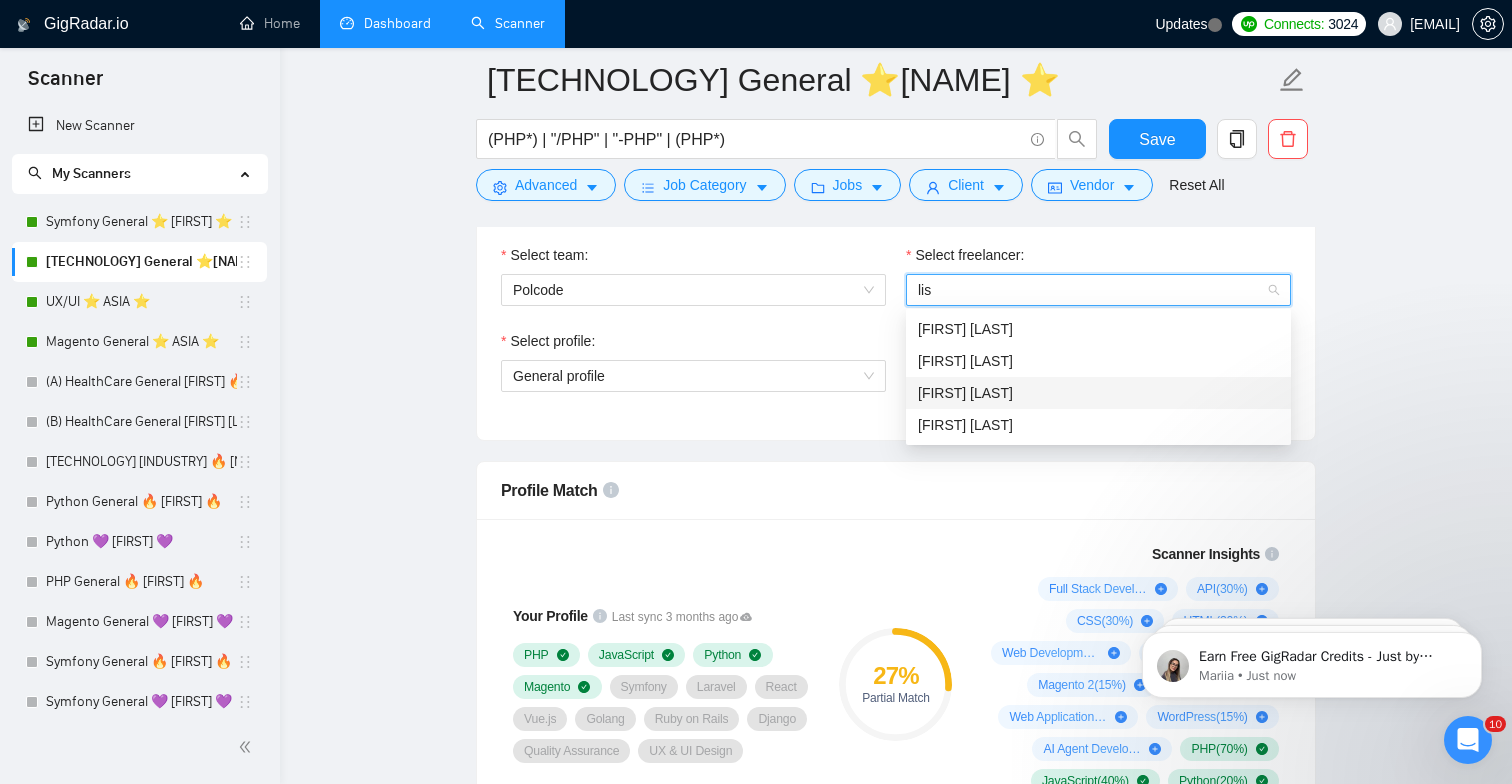 click on "[FIRST] [LAST]" at bounding box center [1098, 393] 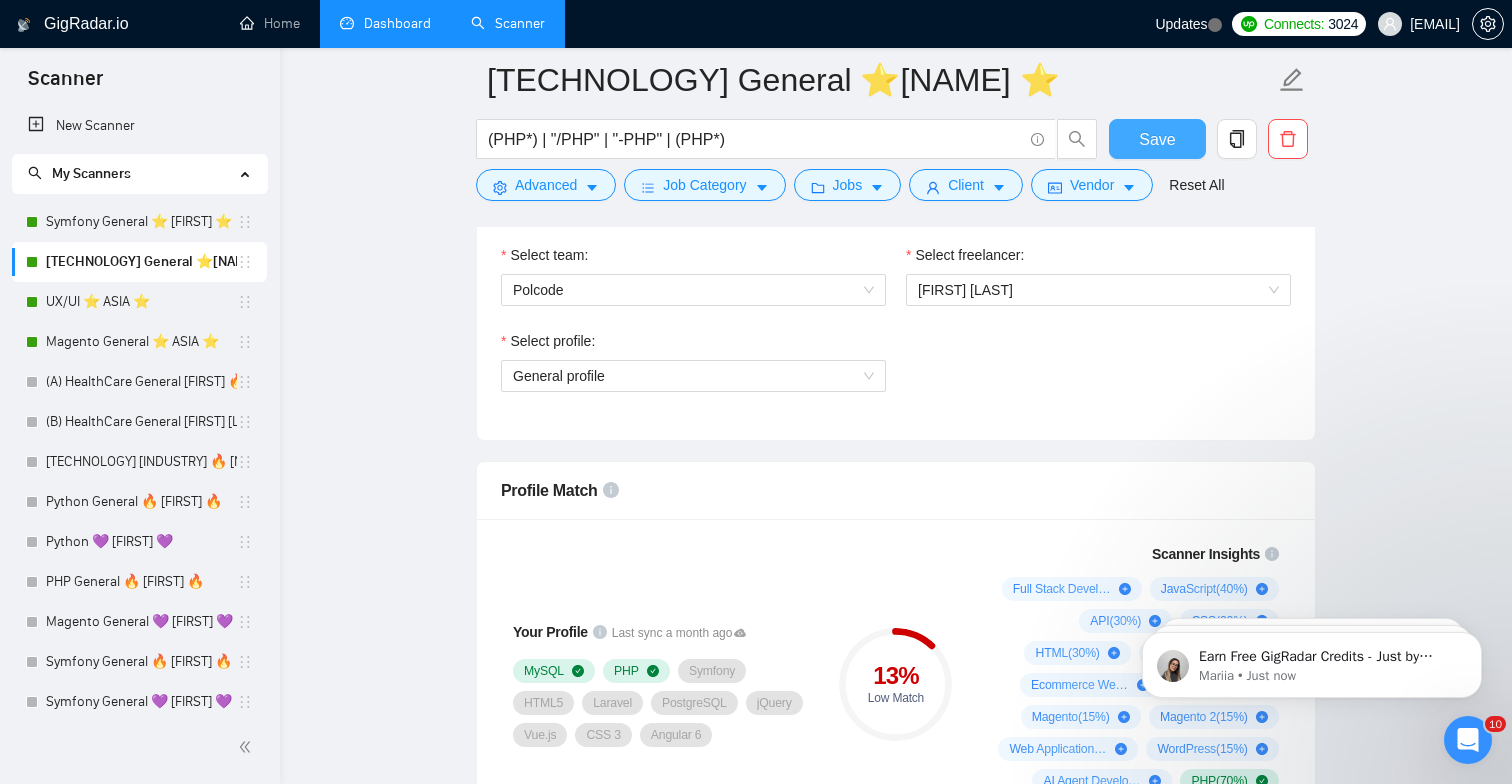 click on "Save" at bounding box center [1157, 139] 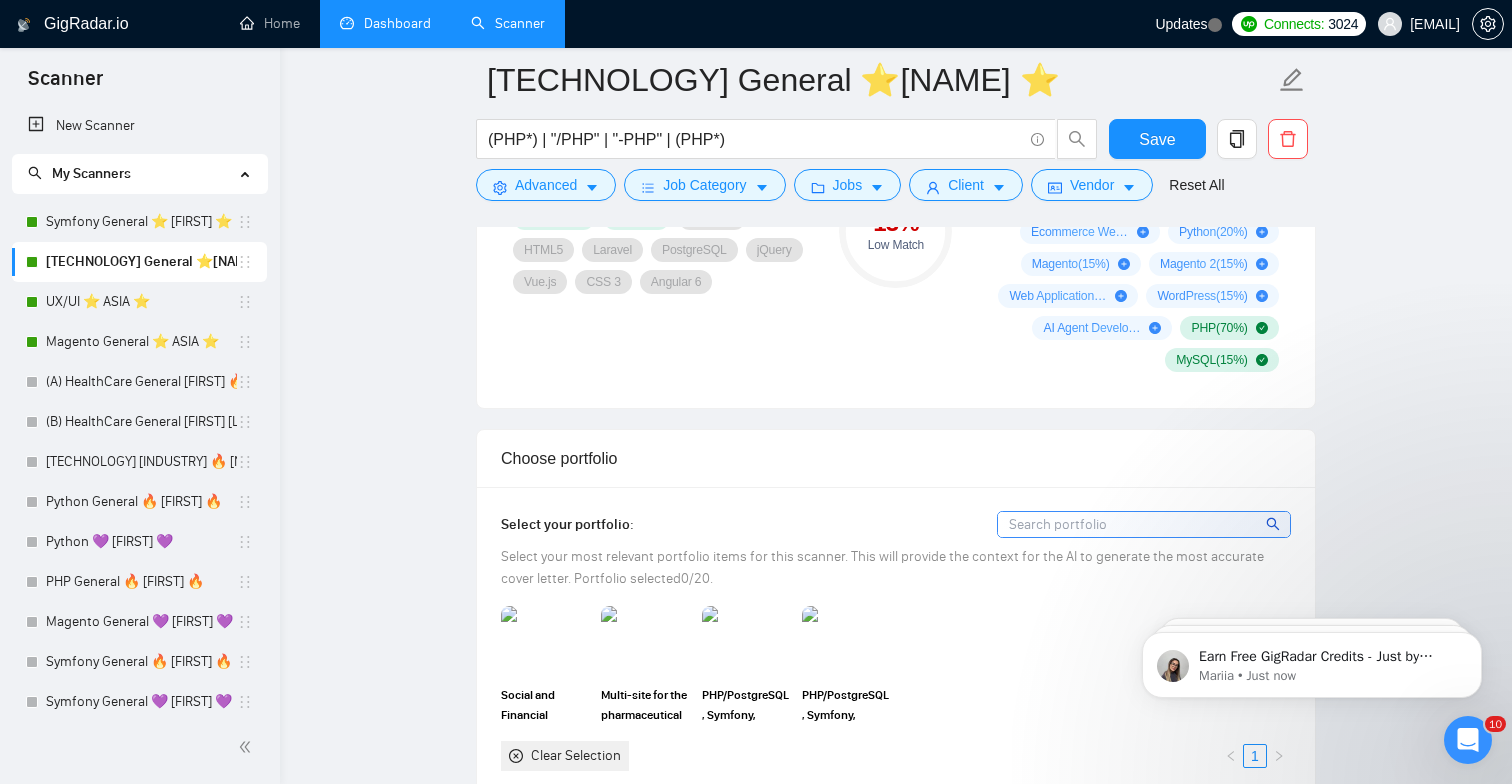 scroll, scrollTop: 1798, scrollLeft: 0, axis: vertical 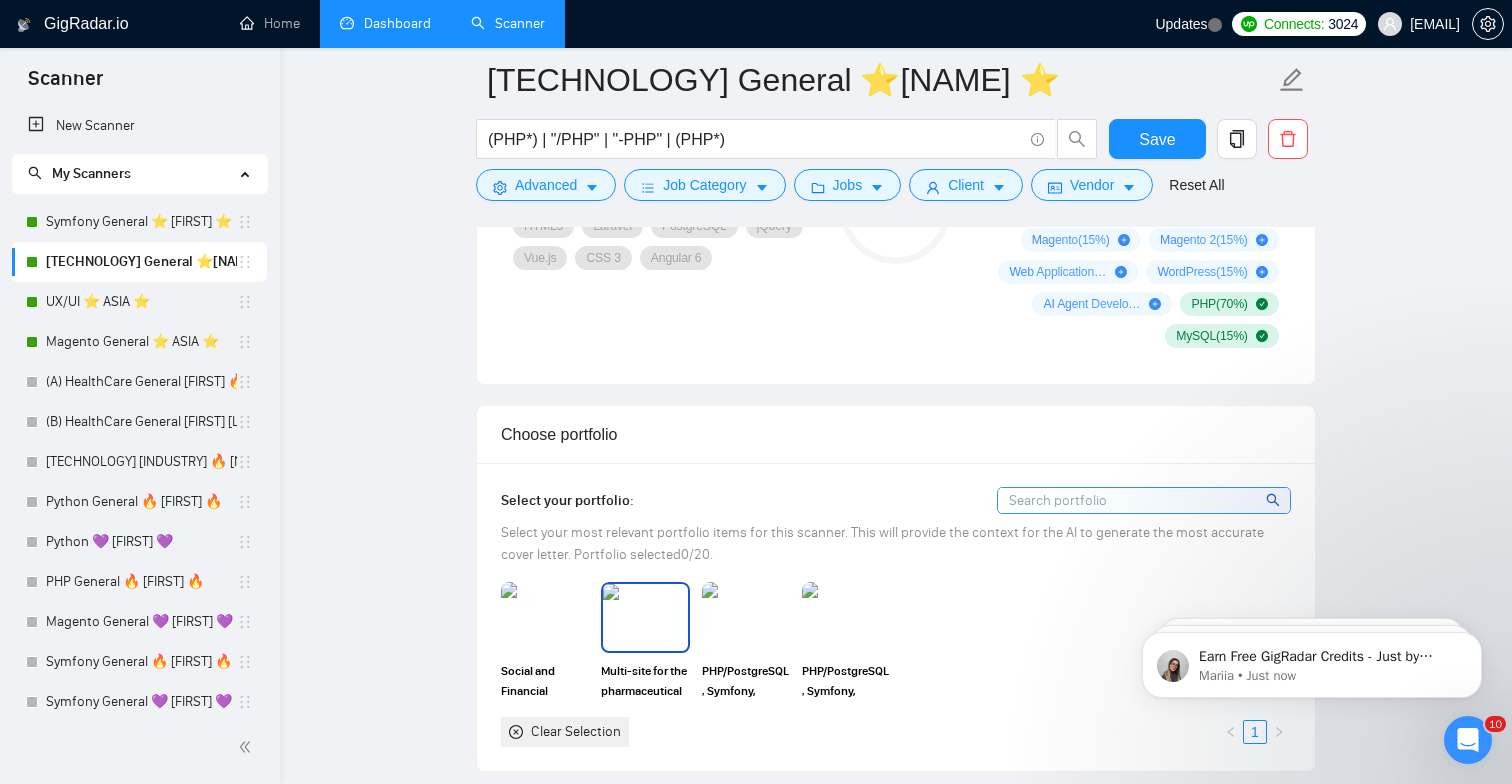 click at bounding box center [645, 617] 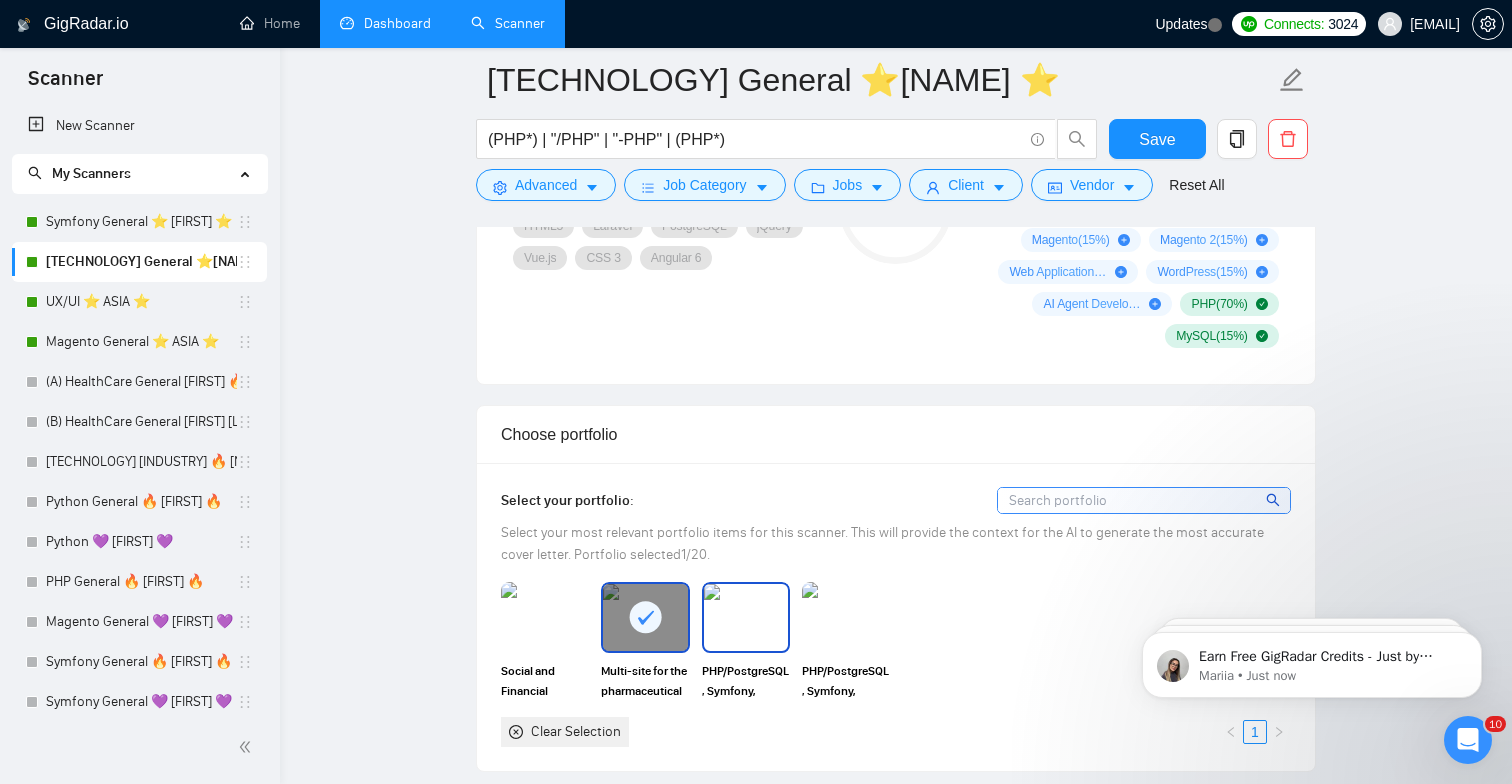 click at bounding box center (746, 617) 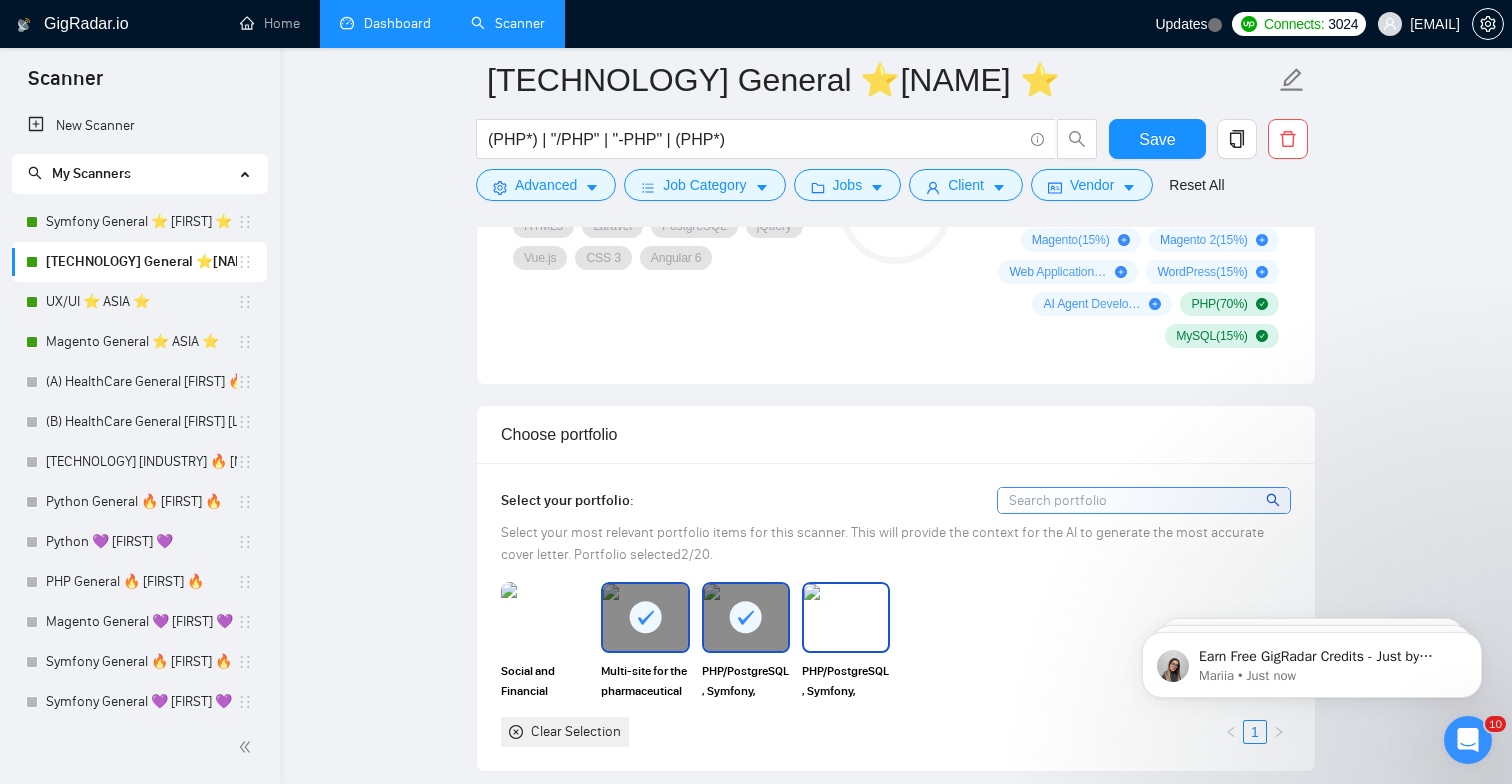 click at bounding box center (846, 617) 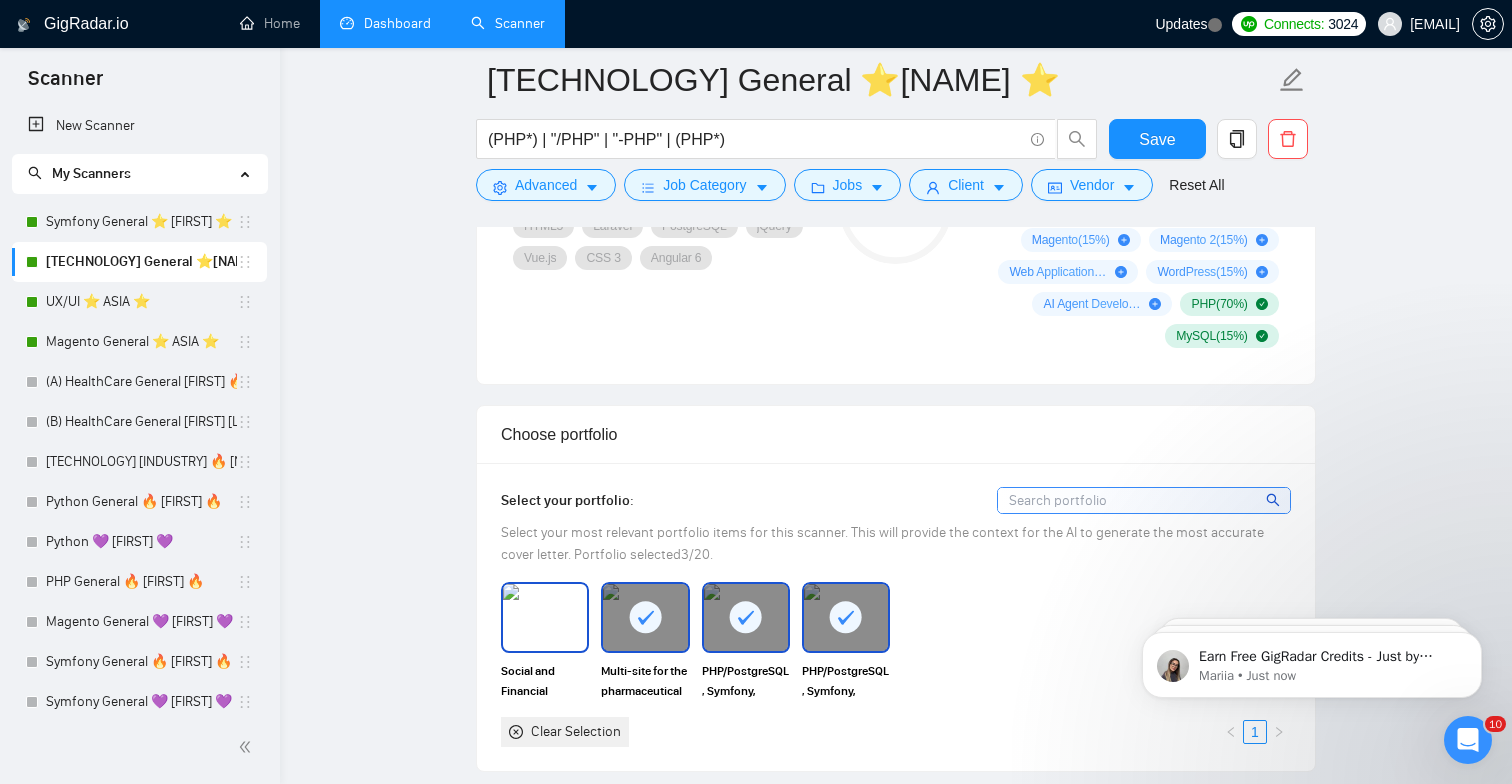 click at bounding box center [545, 617] 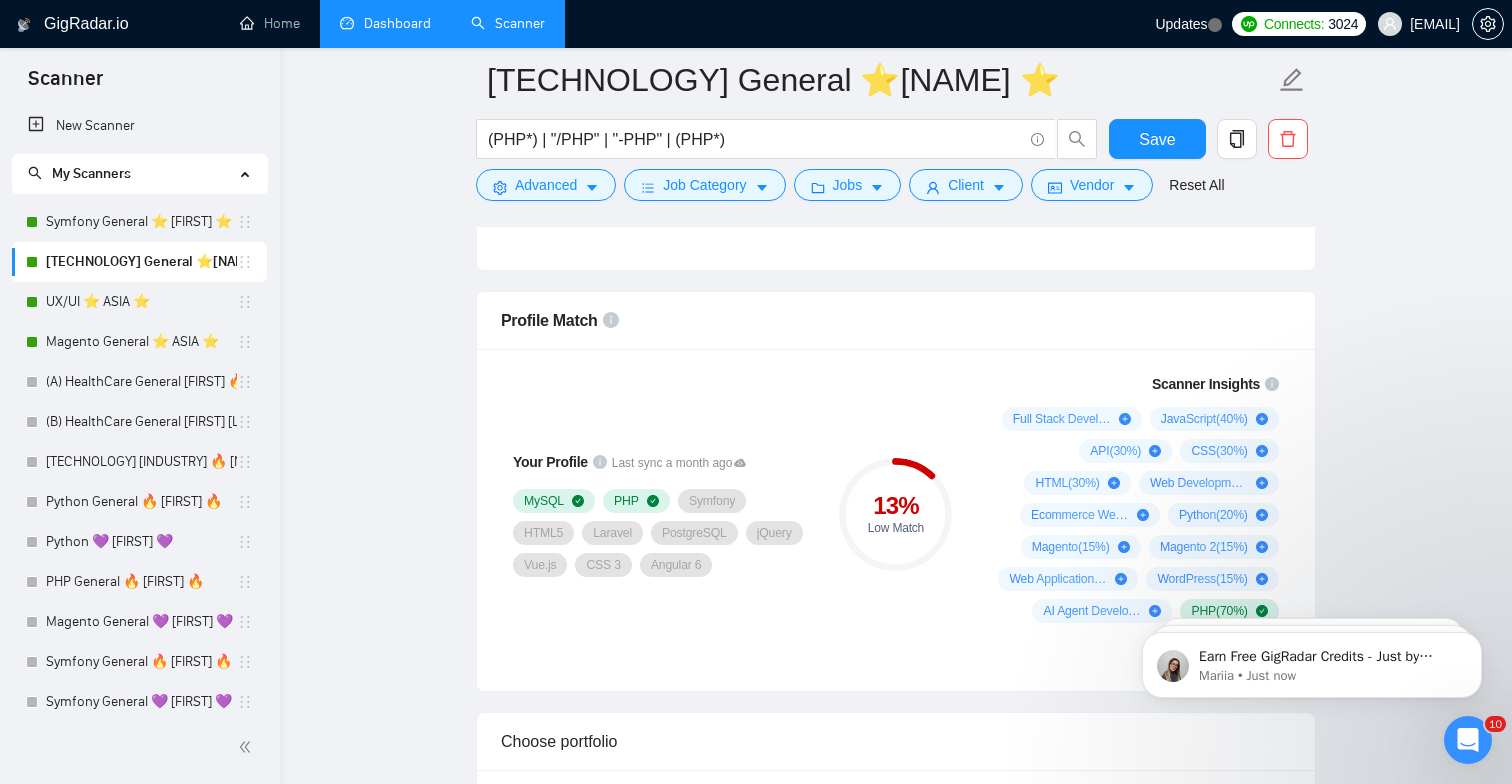 scroll, scrollTop: 1491, scrollLeft: 0, axis: vertical 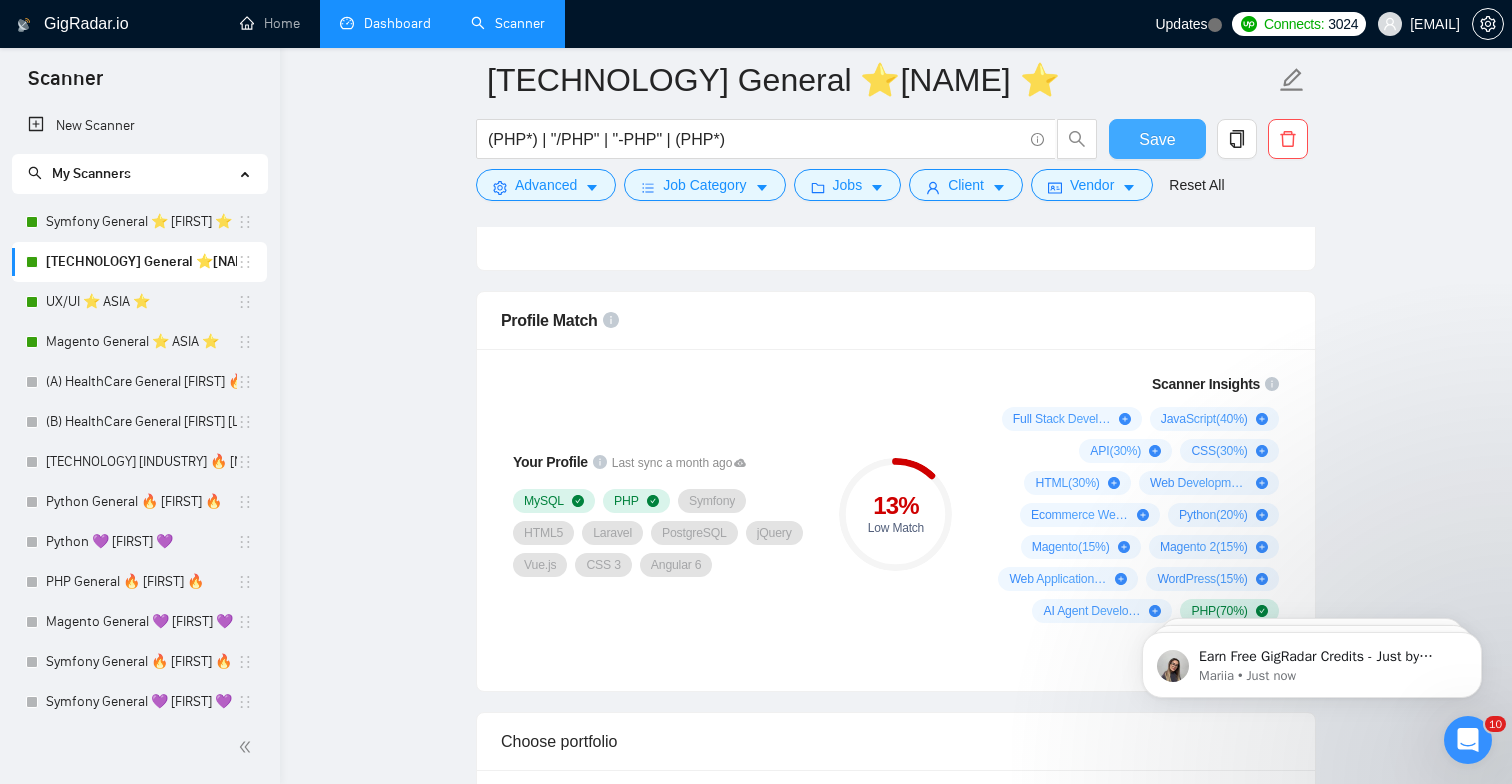 click on "Save" at bounding box center [1157, 139] 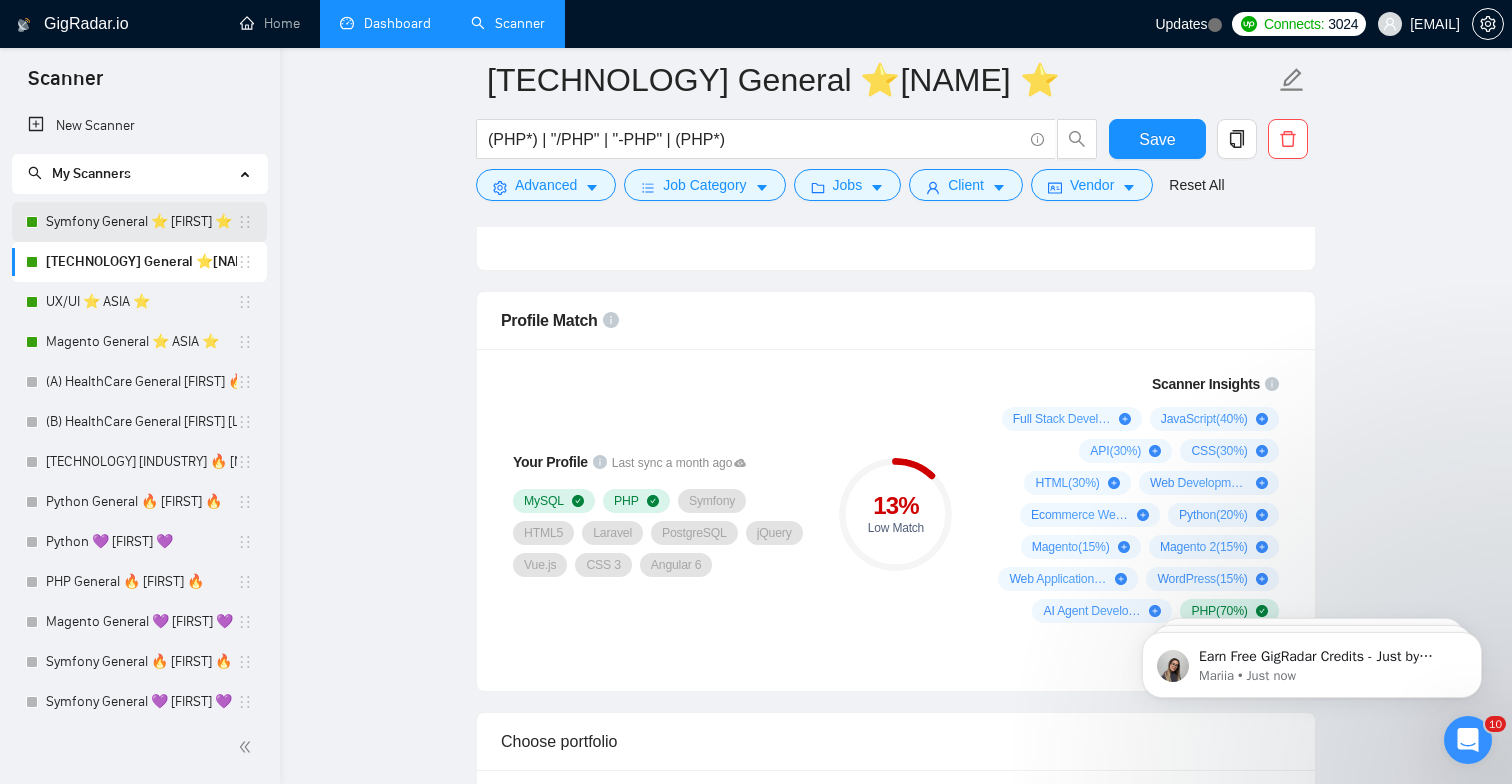 click on "Symfony General ⭐️ [FIRST] ⭐️" at bounding box center (141, 222) 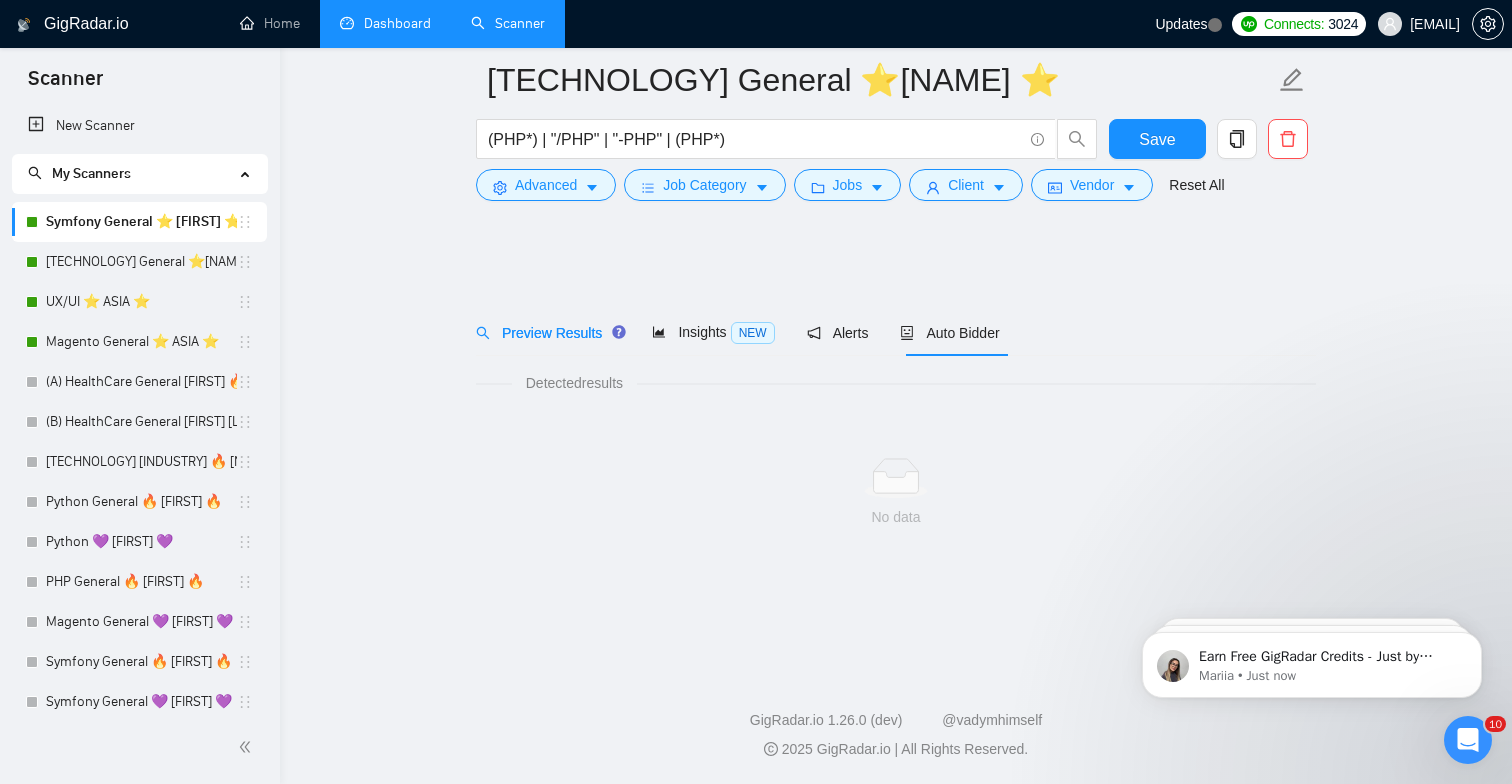 scroll, scrollTop: 1134, scrollLeft: 0, axis: vertical 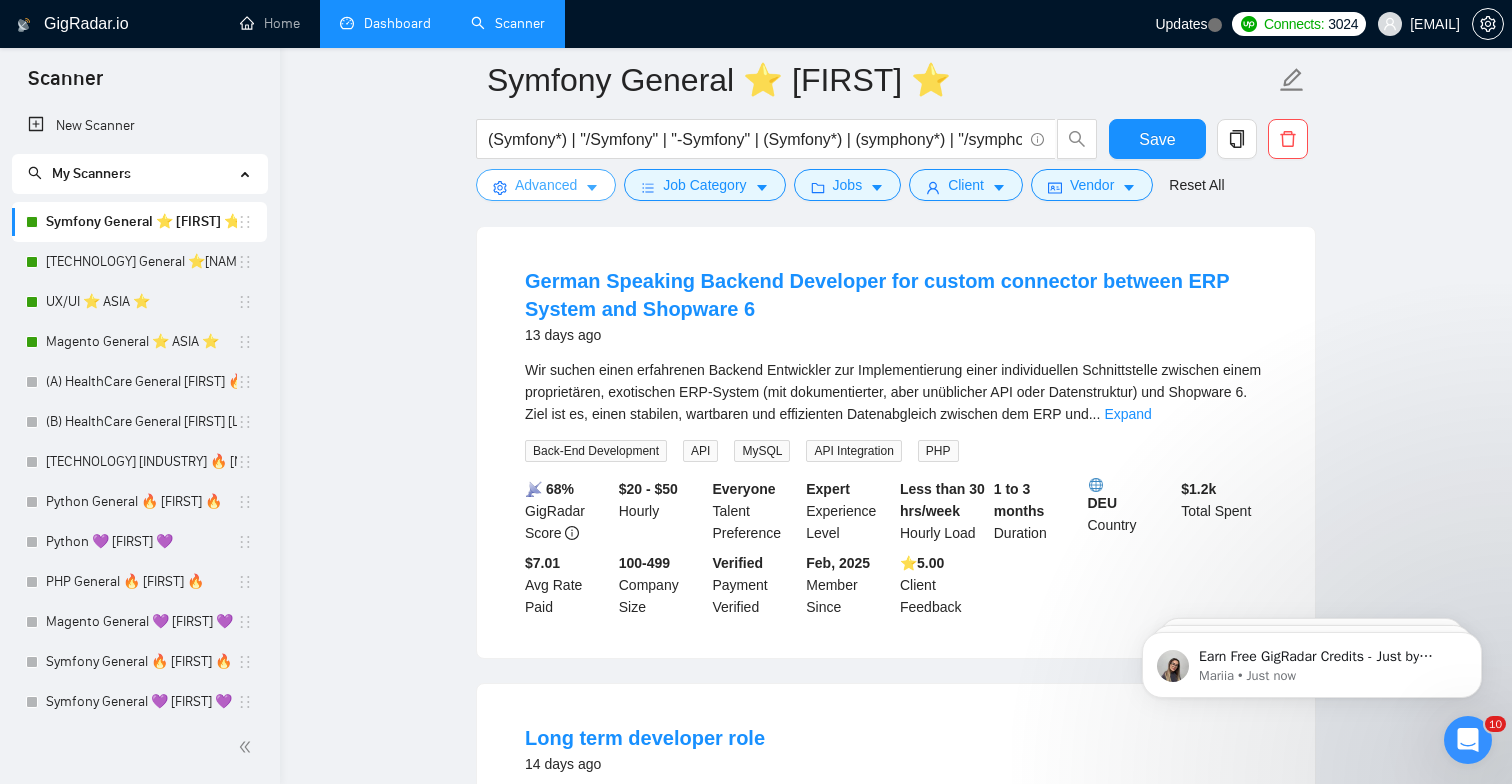click on "Advanced" at bounding box center [546, 185] 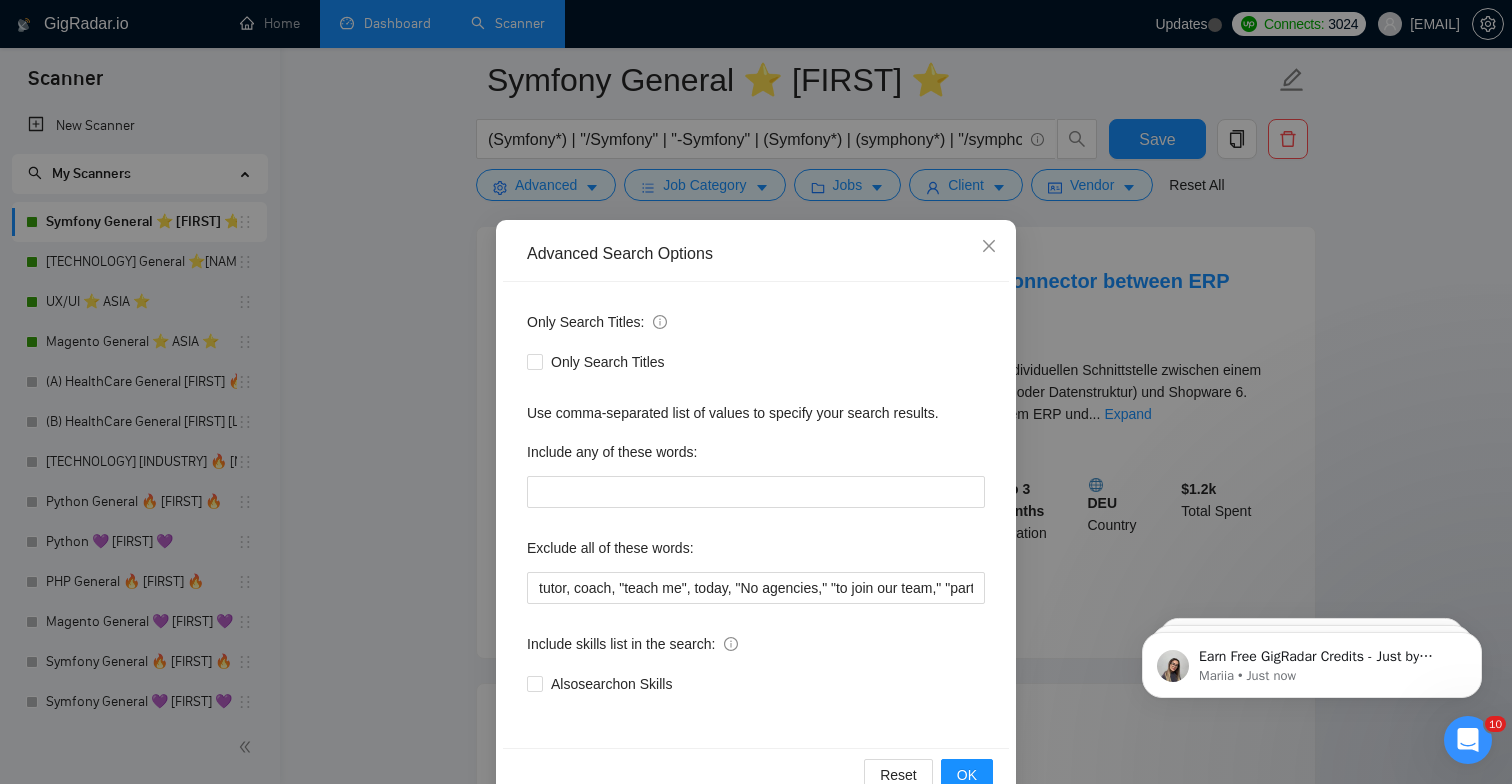 click on "Advanced Search Options Only Search Titles:   Only Search Titles Use comma-separated list of values to specify your search results. Include any of these words: Exclude all of these words: tutor, coach, "teach me", today, "No agencies," "to join our team," "part of a team," "join us," "agency environment," "won't be recruiting agencies," "agencies not to apply," CV, resume, "No agency," "No Agencies," "Individual only," "Ability to work independently," "The ideal candidate," "individual to," "individual who," "to join our team," "No agencies please," "(No agencies please)," "Candidate Interviewing," "Candidate Interview Consulting," "this job is not open to teams," "this job is not open to agency," "this job is not open to companies," "NO AGENCY," "Freelancers Only," "NOT AGENCY," "no agency," "no agencies," "individual only," "freelancers only," "No Agencies!," "independent contractors only," "***Freelancers Only," "/Freelancers Only," ".Freelancers Only," ",Freelancers Only."   Also  search  on Skills Reset" at bounding box center [756, 392] 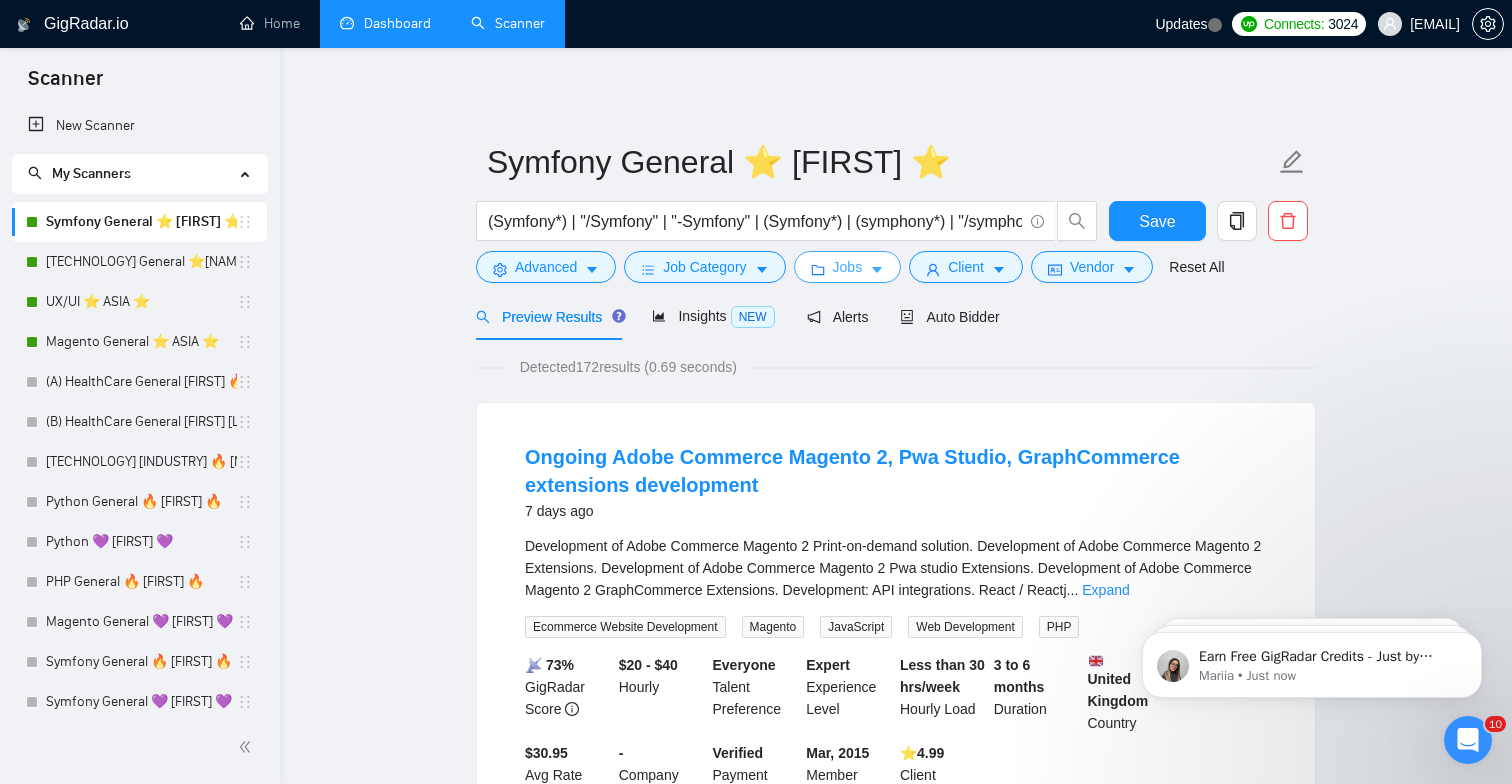 scroll, scrollTop: 0, scrollLeft: 0, axis: both 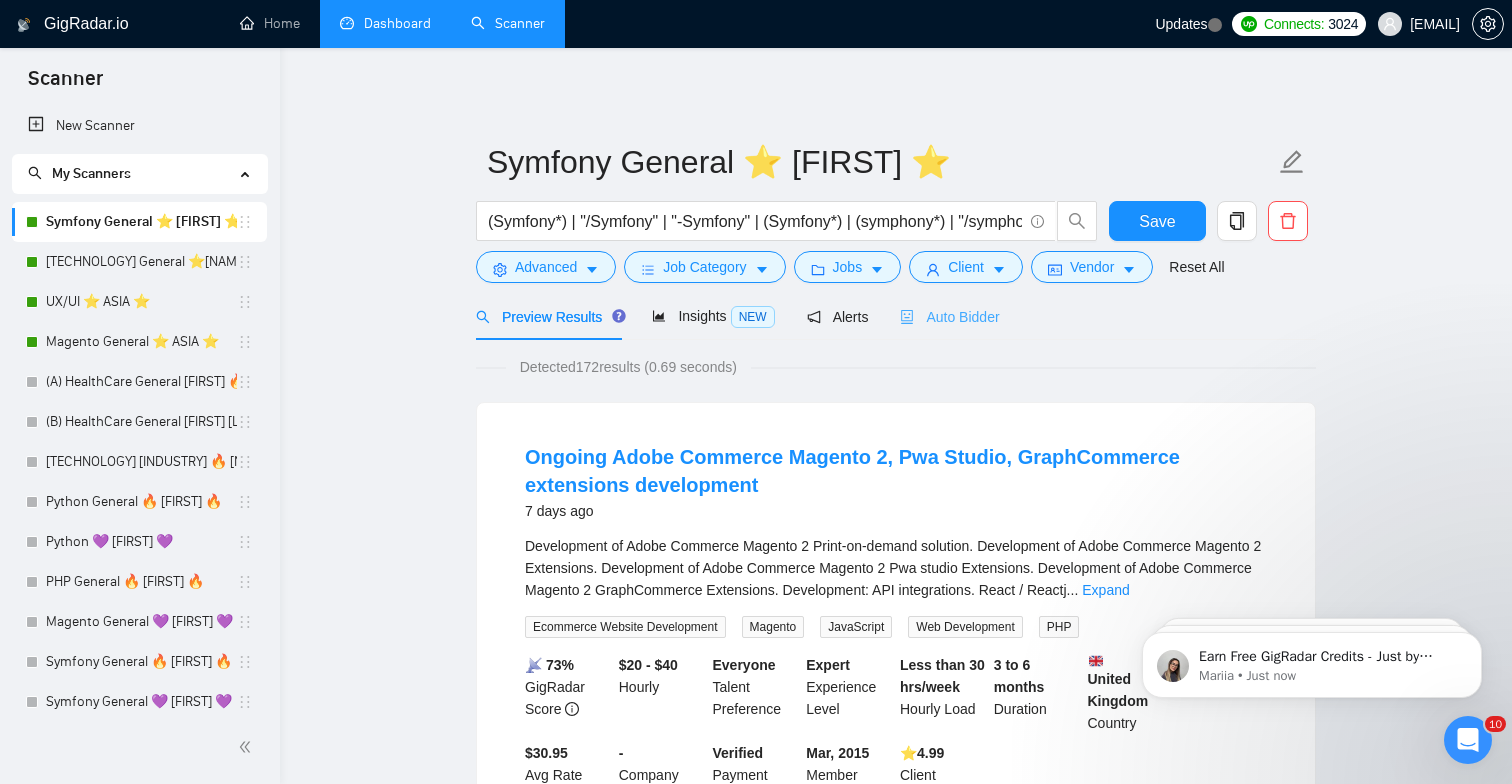 click on "Auto Bidder" at bounding box center [949, 316] 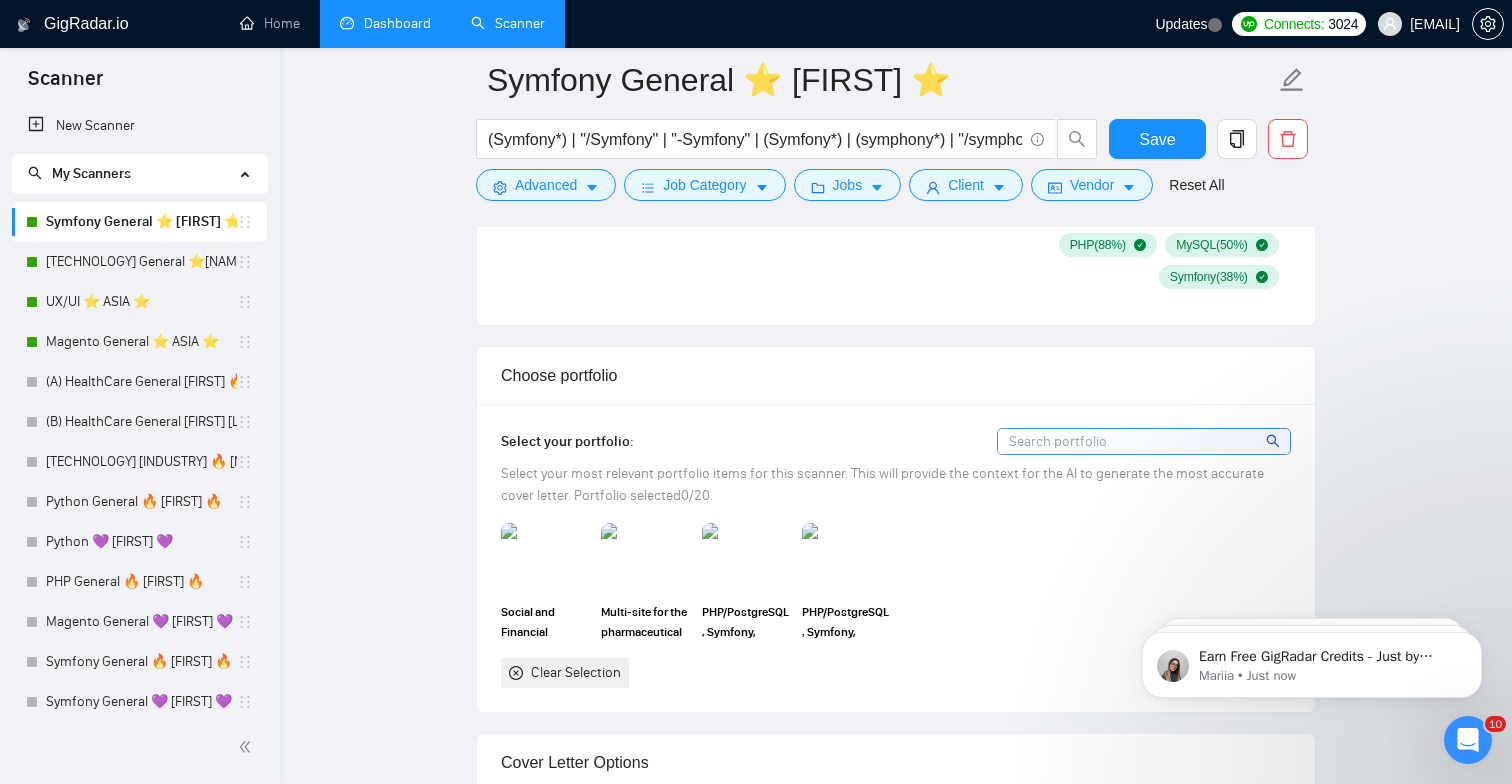 scroll, scrollTop: 1652, scrollLeft: 0, axis: vertical 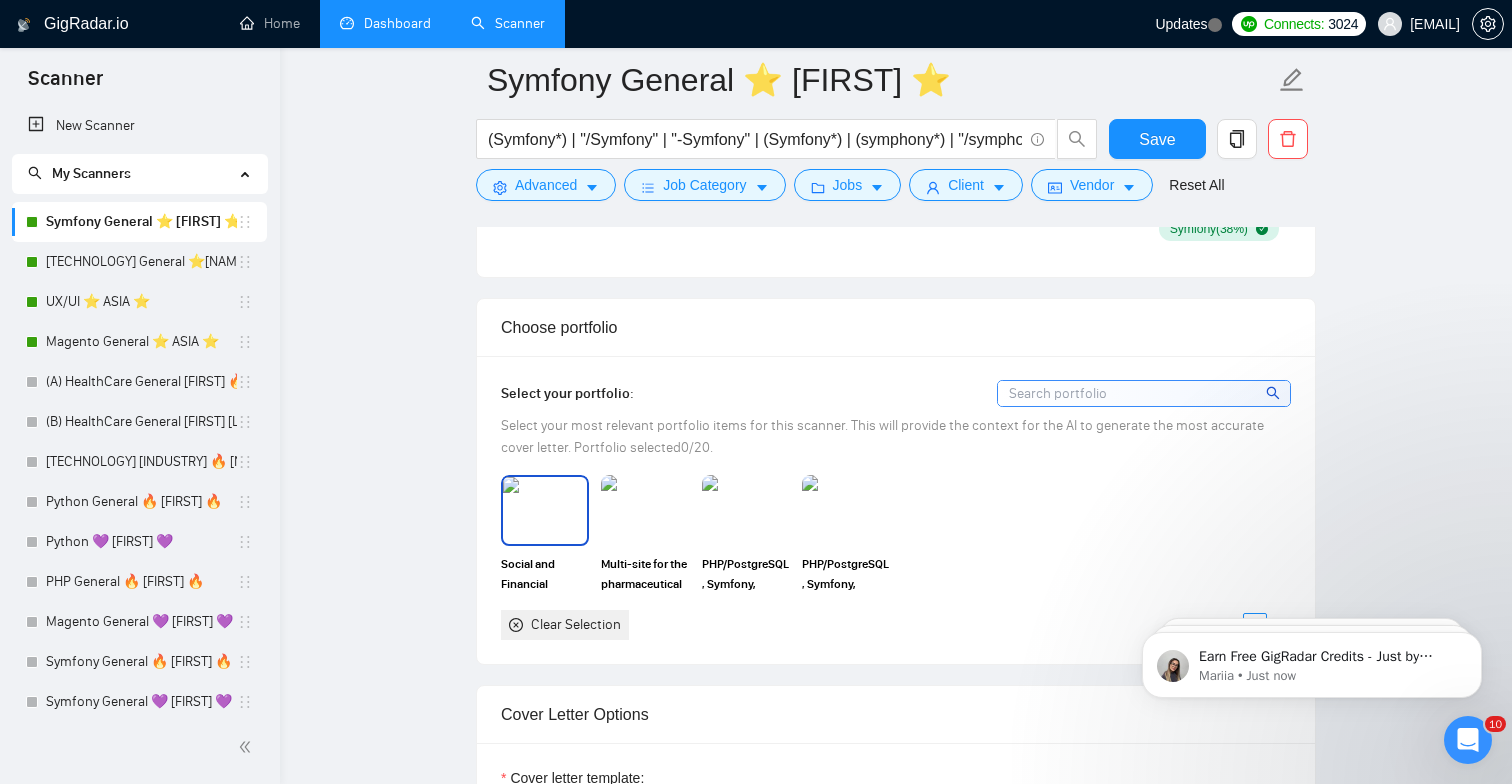 click at bounding box center (545, 510) 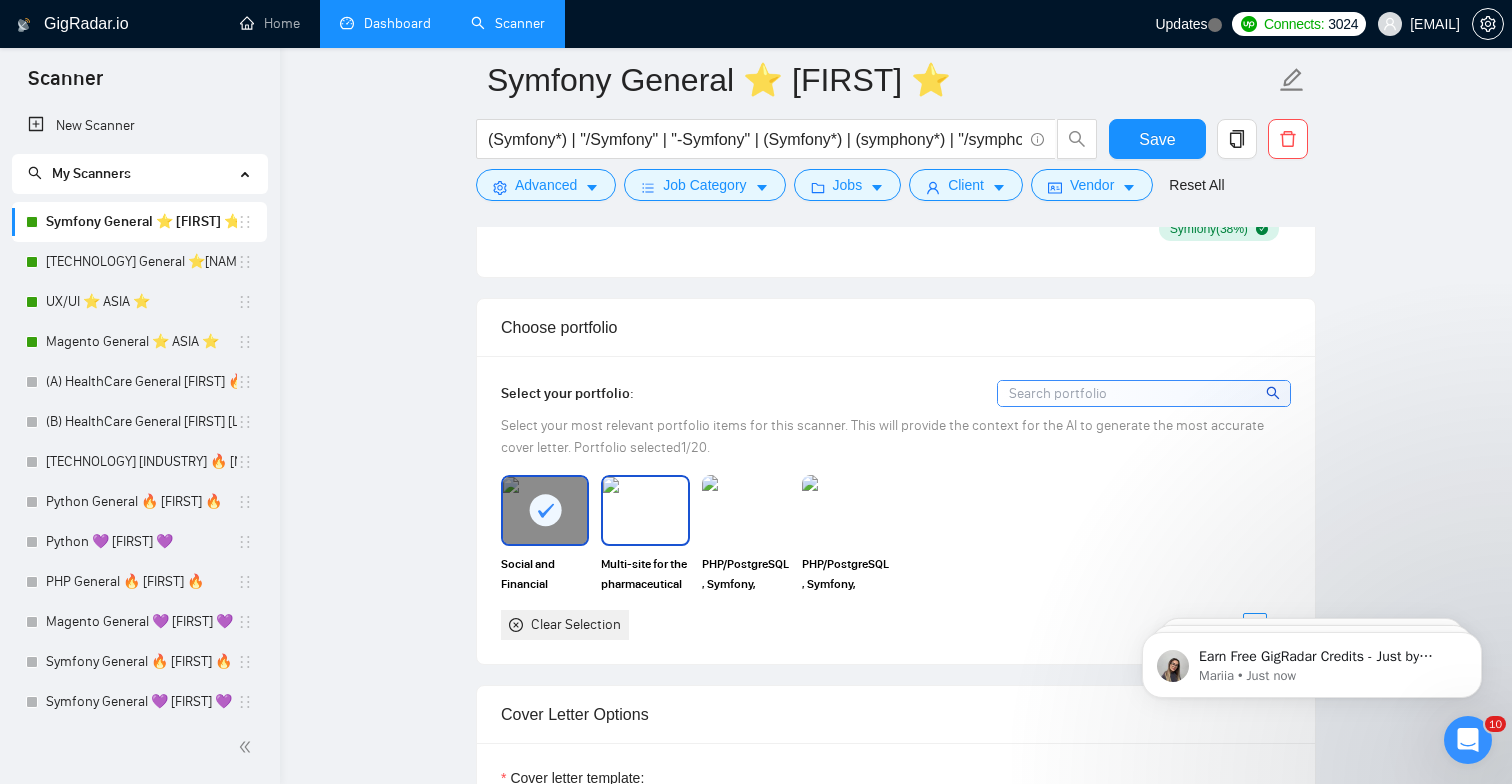 click at bounding box center [645, 510] 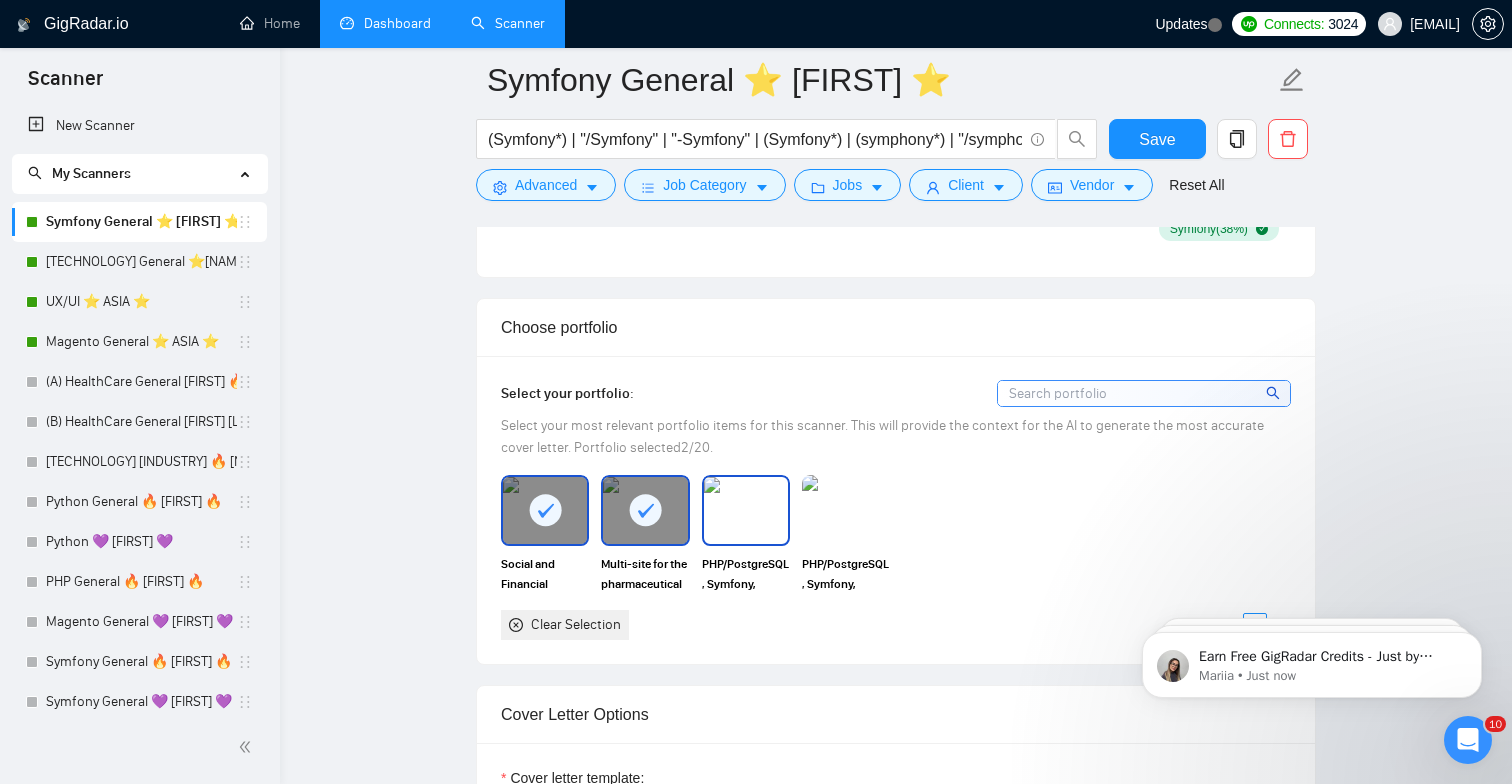 click at bounding box center [746, 510] 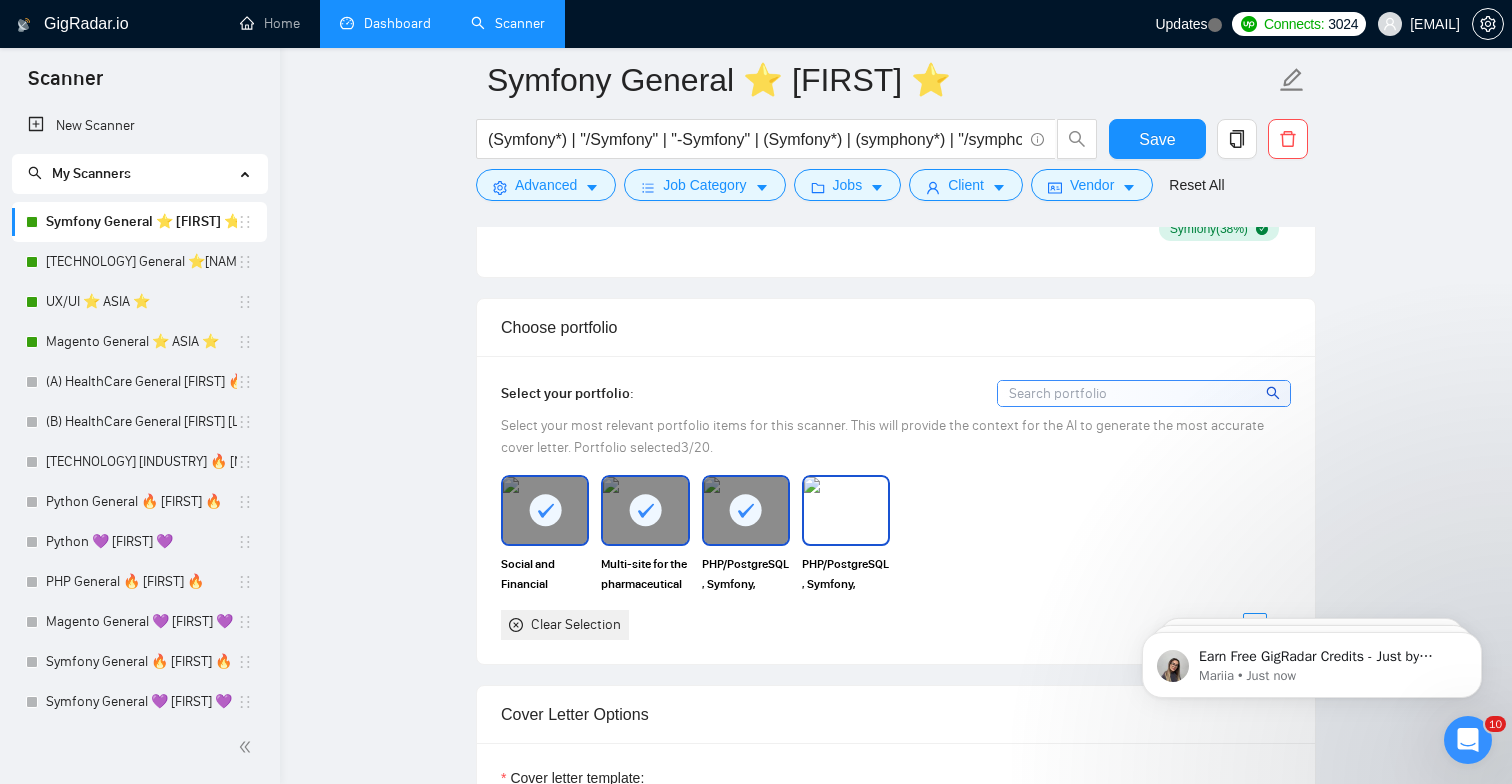 click at bounding box center (846, 510) 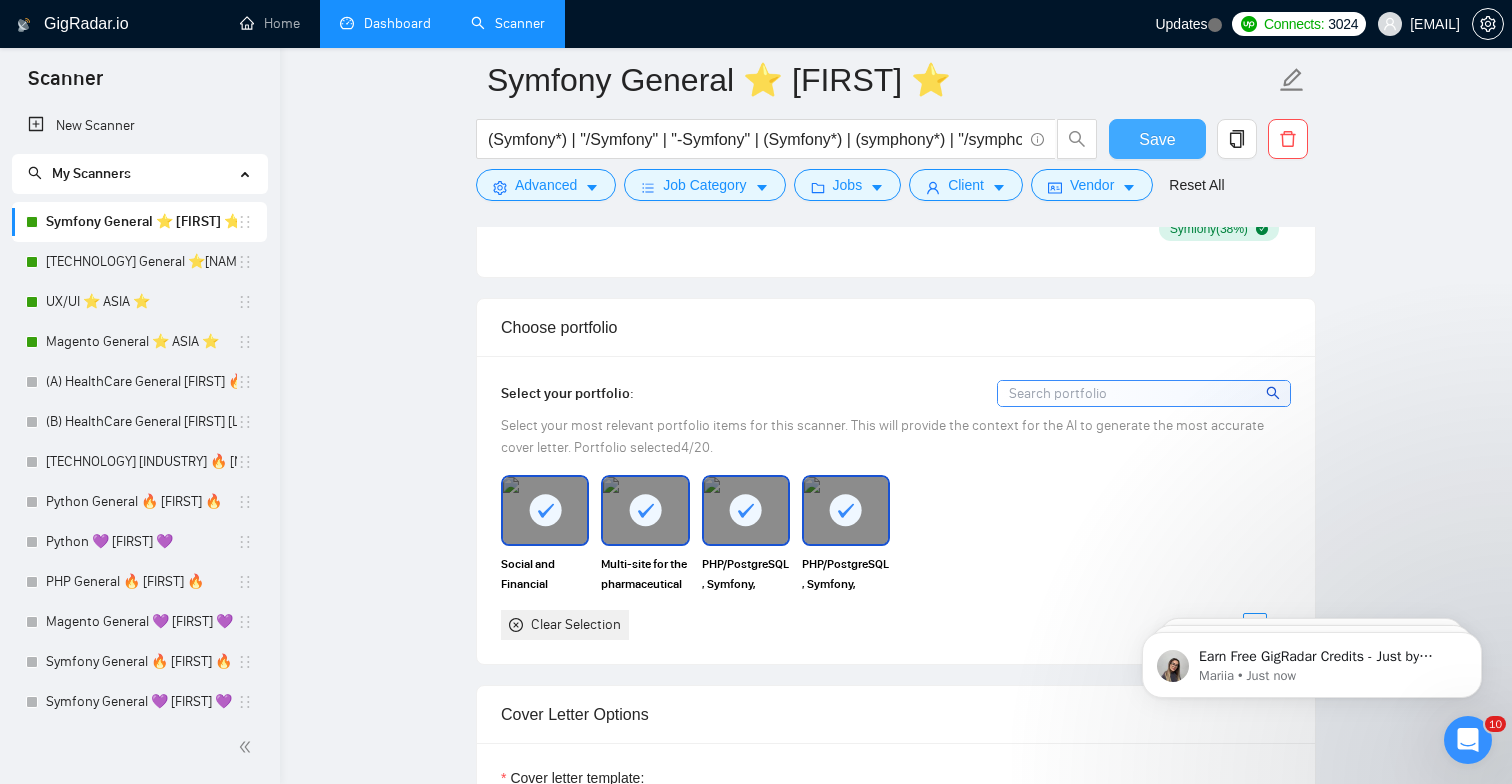 click on "Save" at bounding box center [1157, 139] 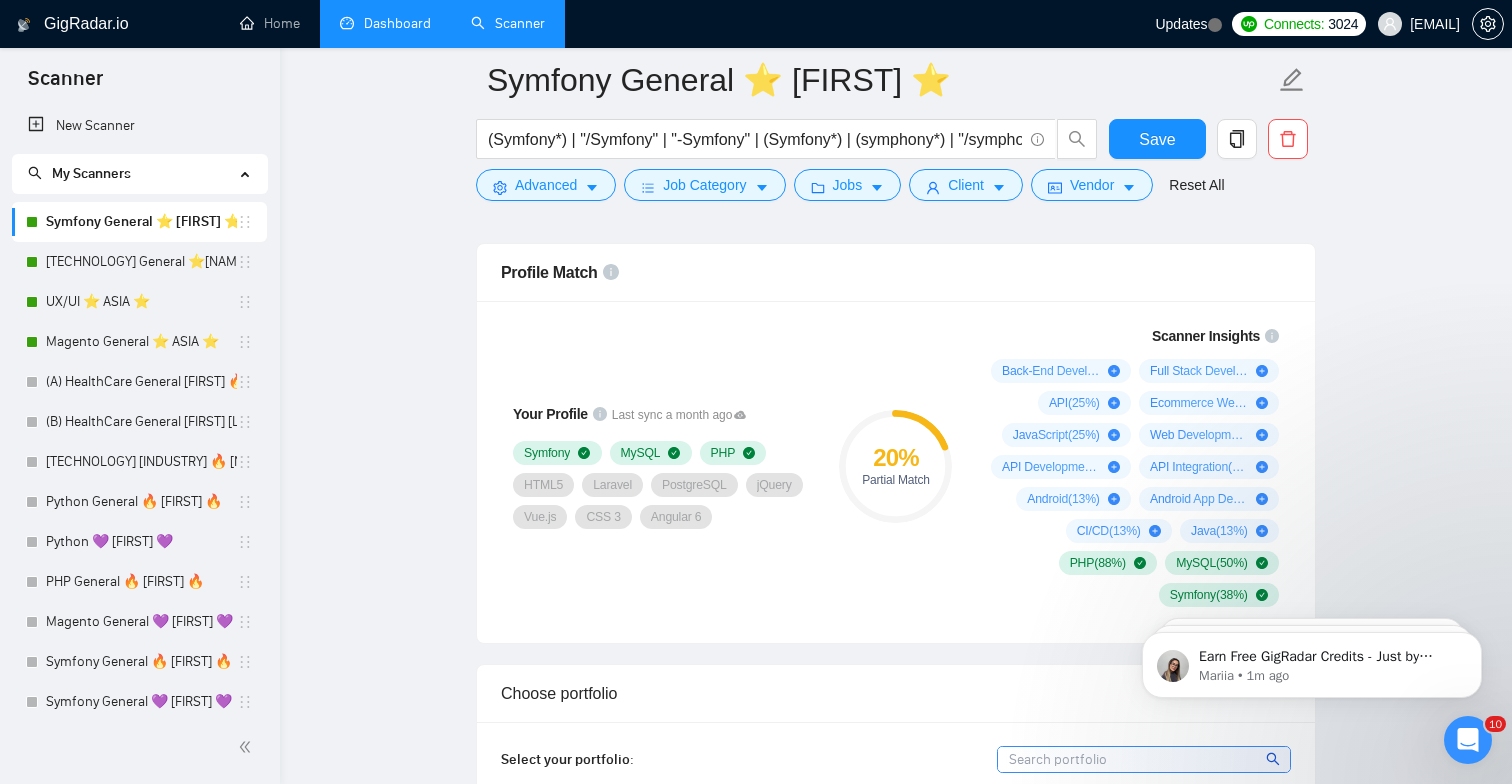 scroll, scrollTop: 1289, scrollLeft: 0, axis: vertical 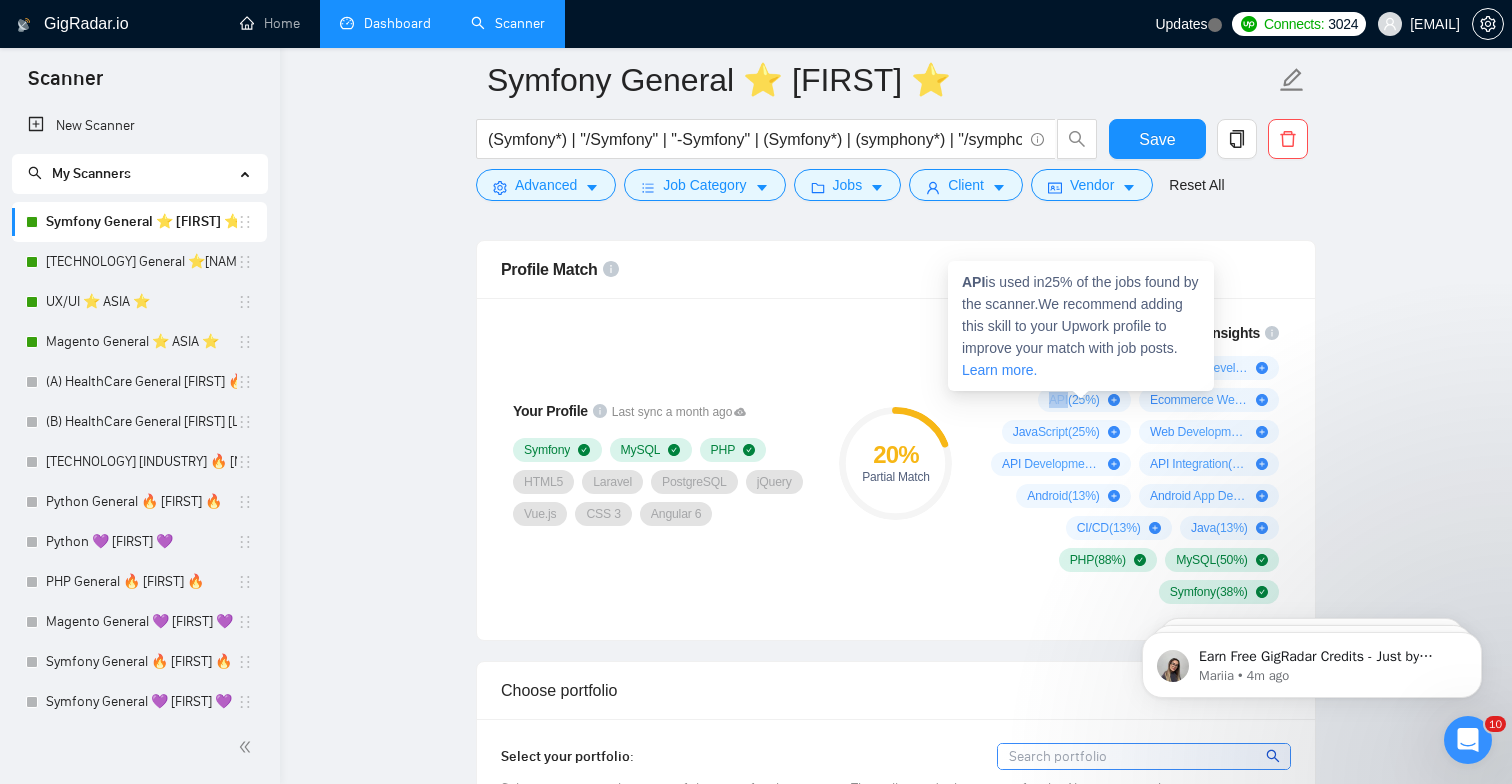 drag, startPoint x: 1060, startPoint y: 398, endPoint x: 1035, endPoint y: 397, distance: 25.019993 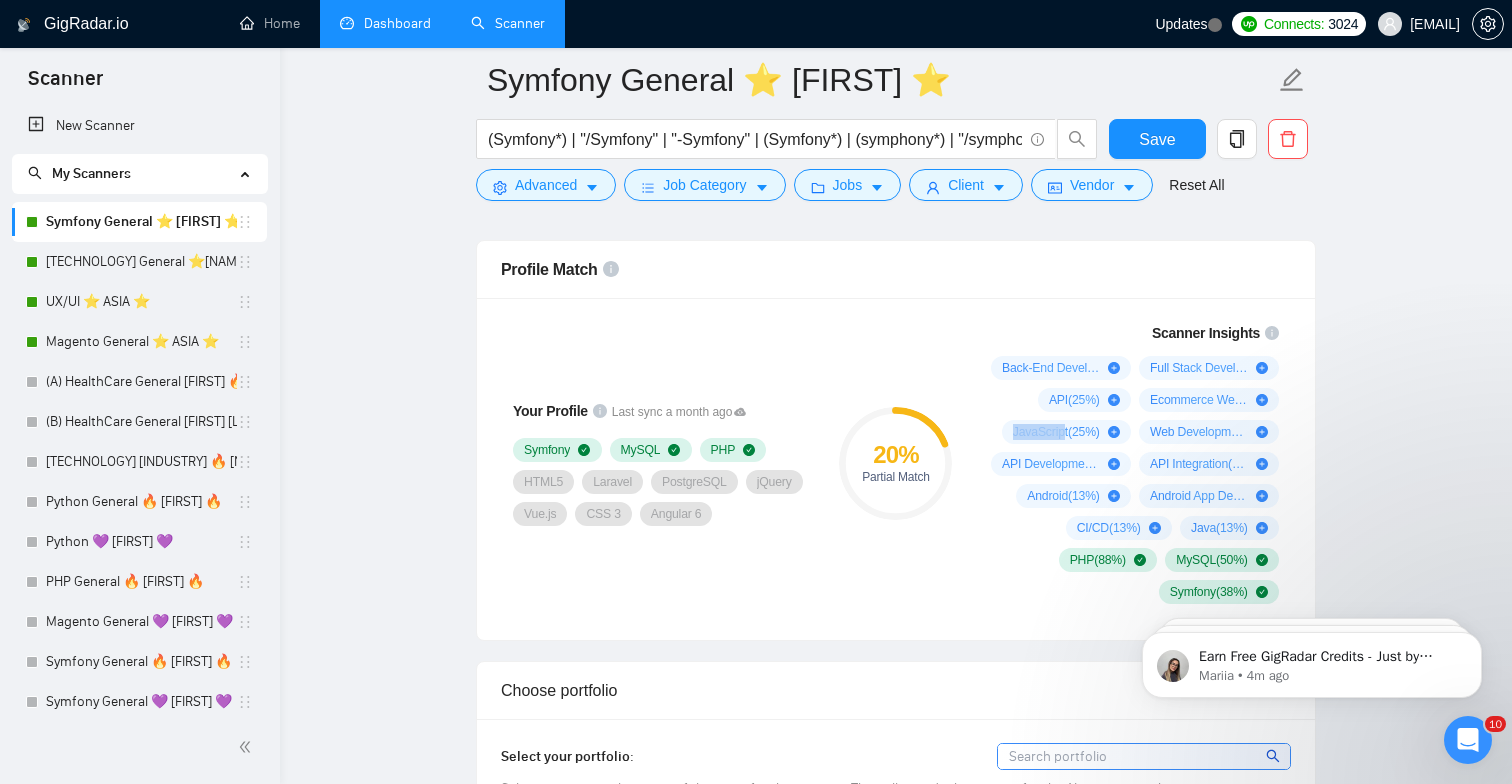 drag, startPoint x: 1059, startPoint y: 426, endPoint x: 1003, endPoint y: 421, distance: 56.22277 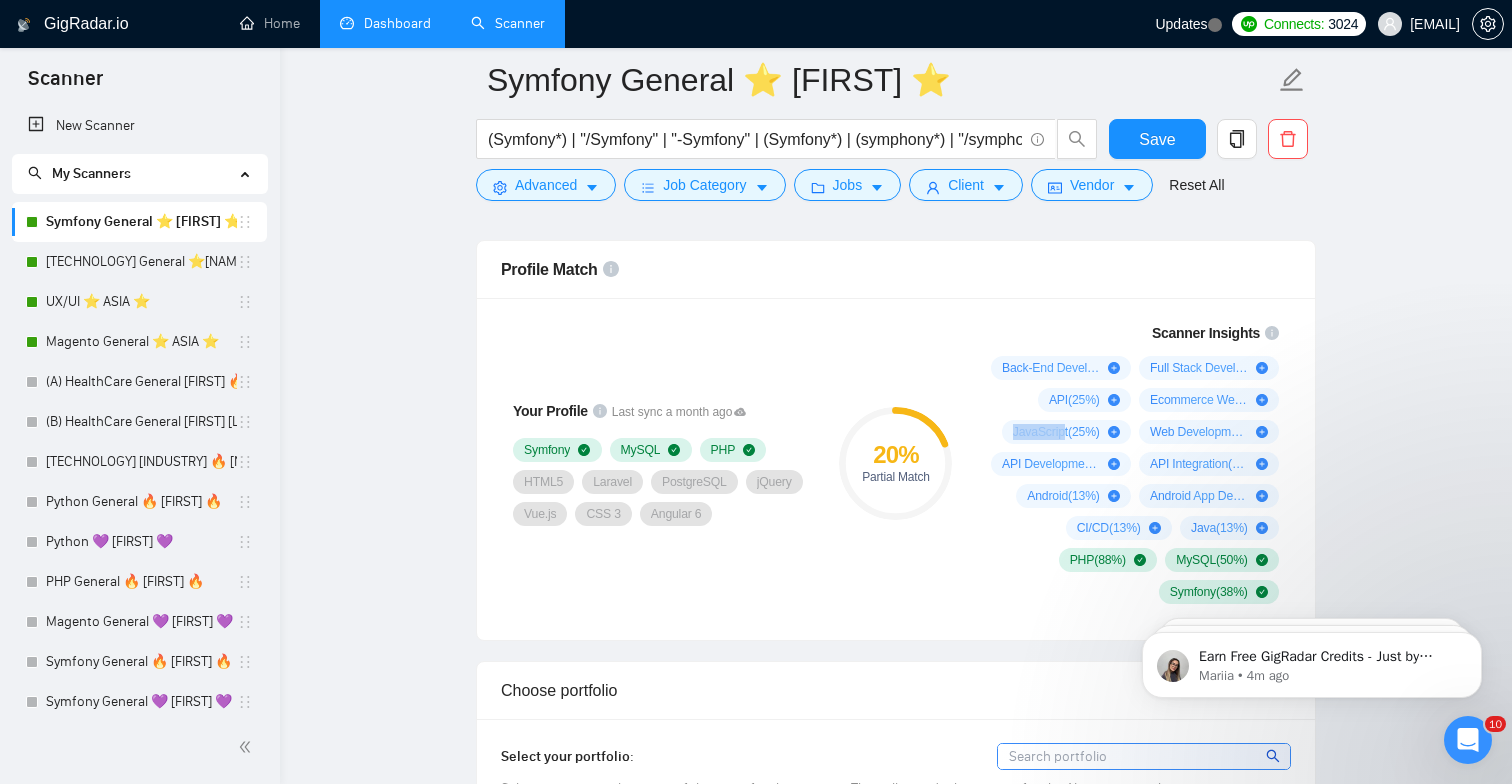 click on "Javascript  ( [NUMBER] %)" at bounding box center (1066, 432) 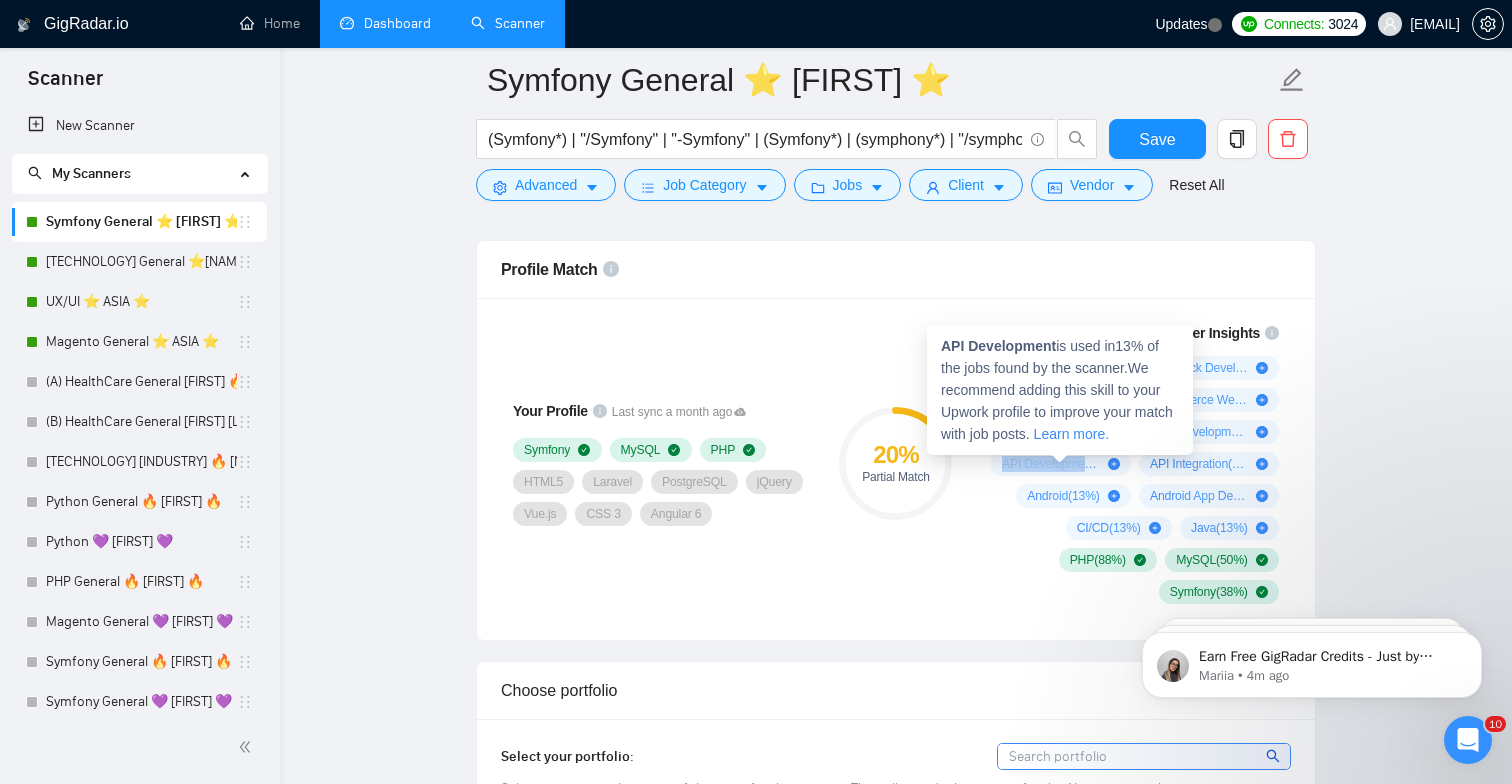 drag, startPoint x: 1003, startPoint y: 463, endPoint x: 1117, endPoint y: 470, distance: 114.21471 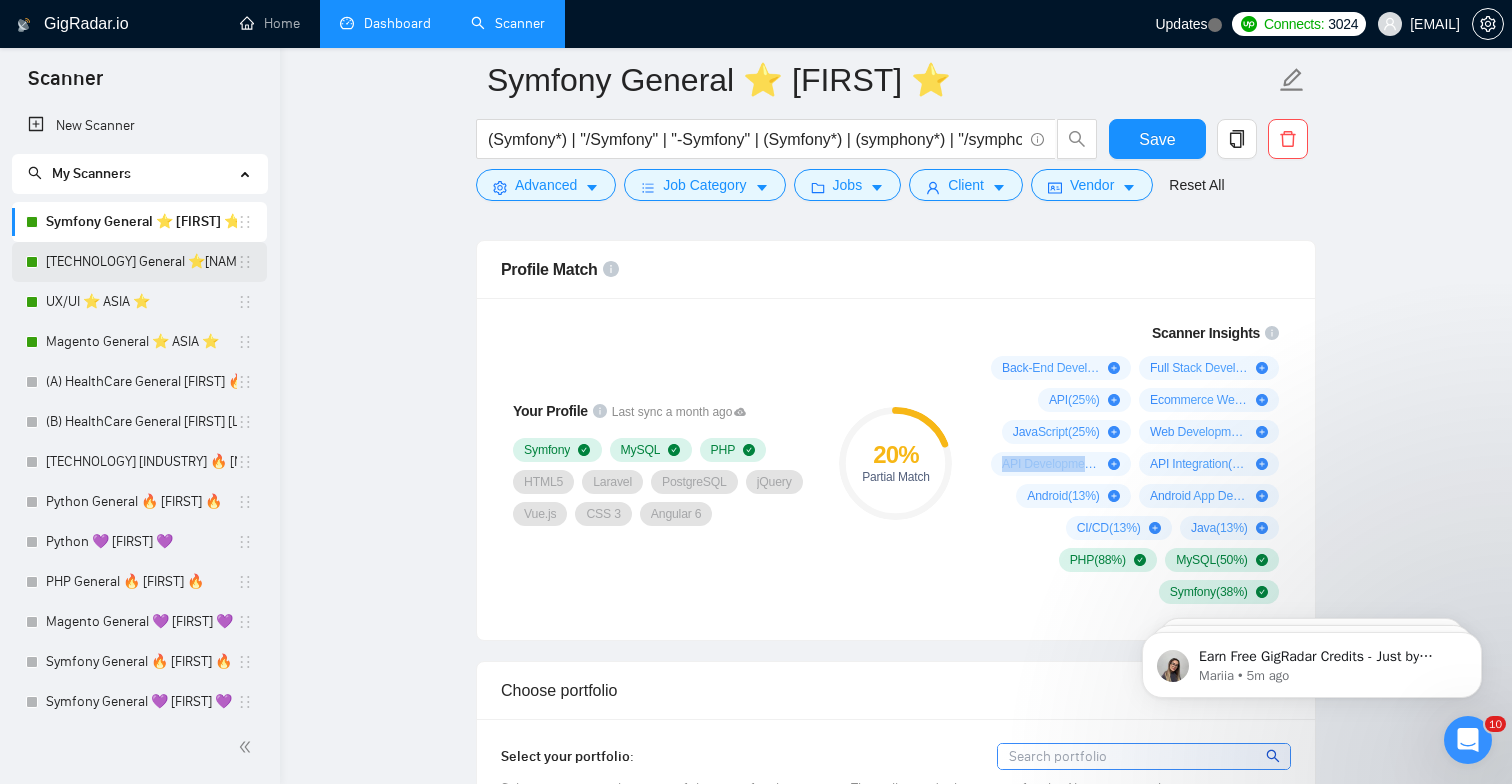 click on "[TECHNOLOGY] General ⭐️[NAME] ⭐️" at bounding box center [141, 262] 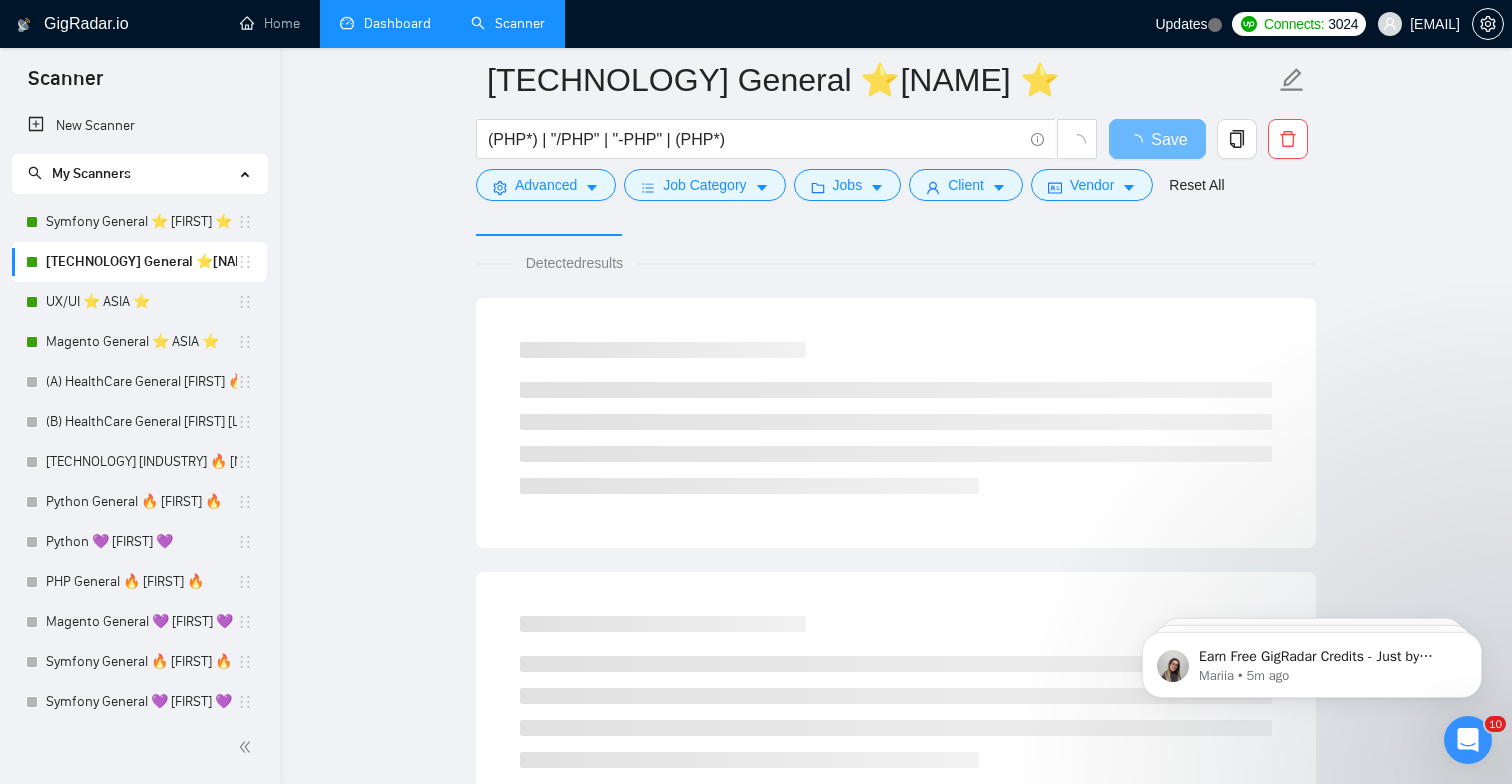scroll, scrollTop: 167, scrollLeft: 0, axis: vertical 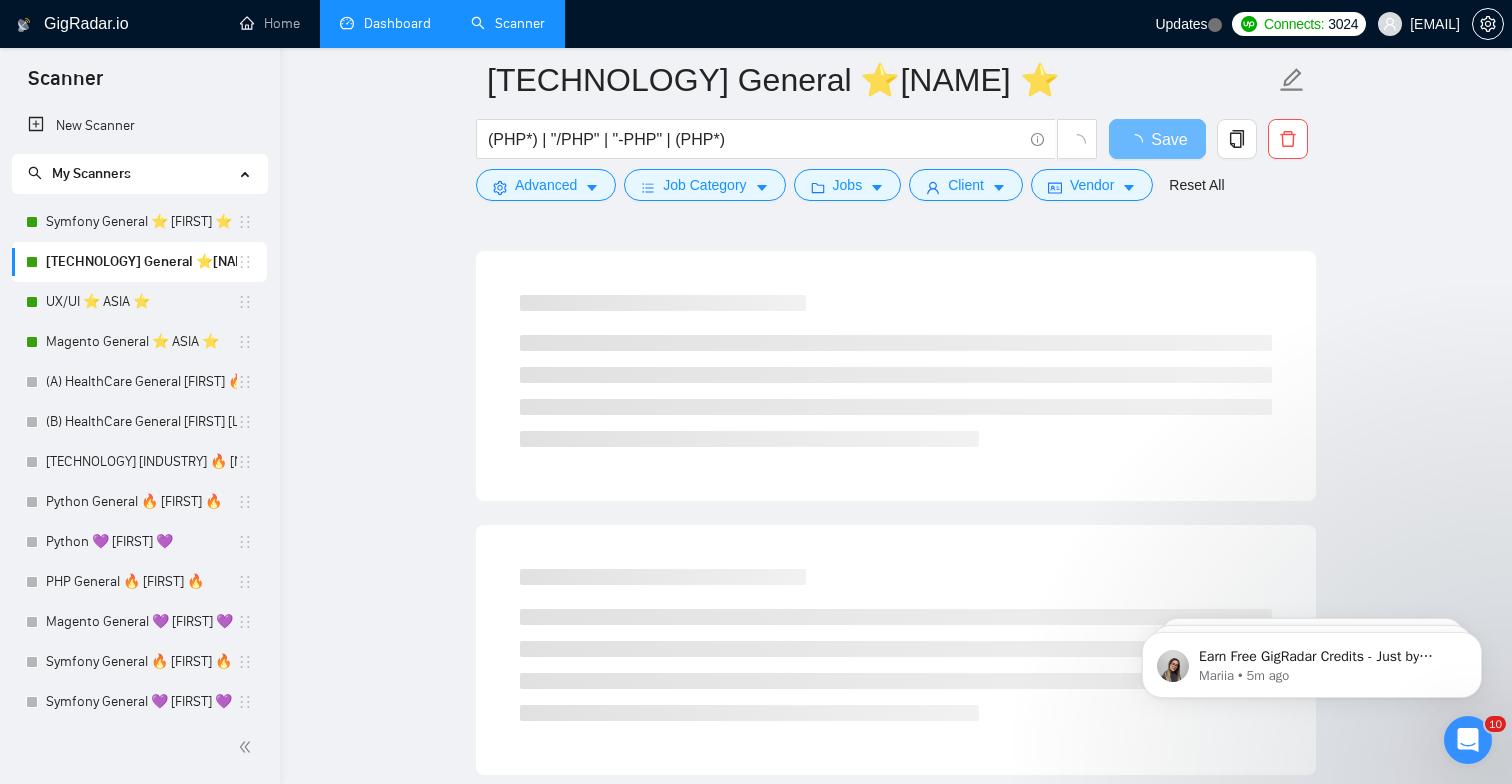 click on "PHP General ⭐️ASIA ⭐️ (PHP*) | "/PHP" | "-PHP" | (PHP*) Save Advanced   Job Category   Jobs   Client   Vendor   Reset All Preview Results Insights NEW Alerts Auto Bidder Detected   results" at bounding box center (896, 755) 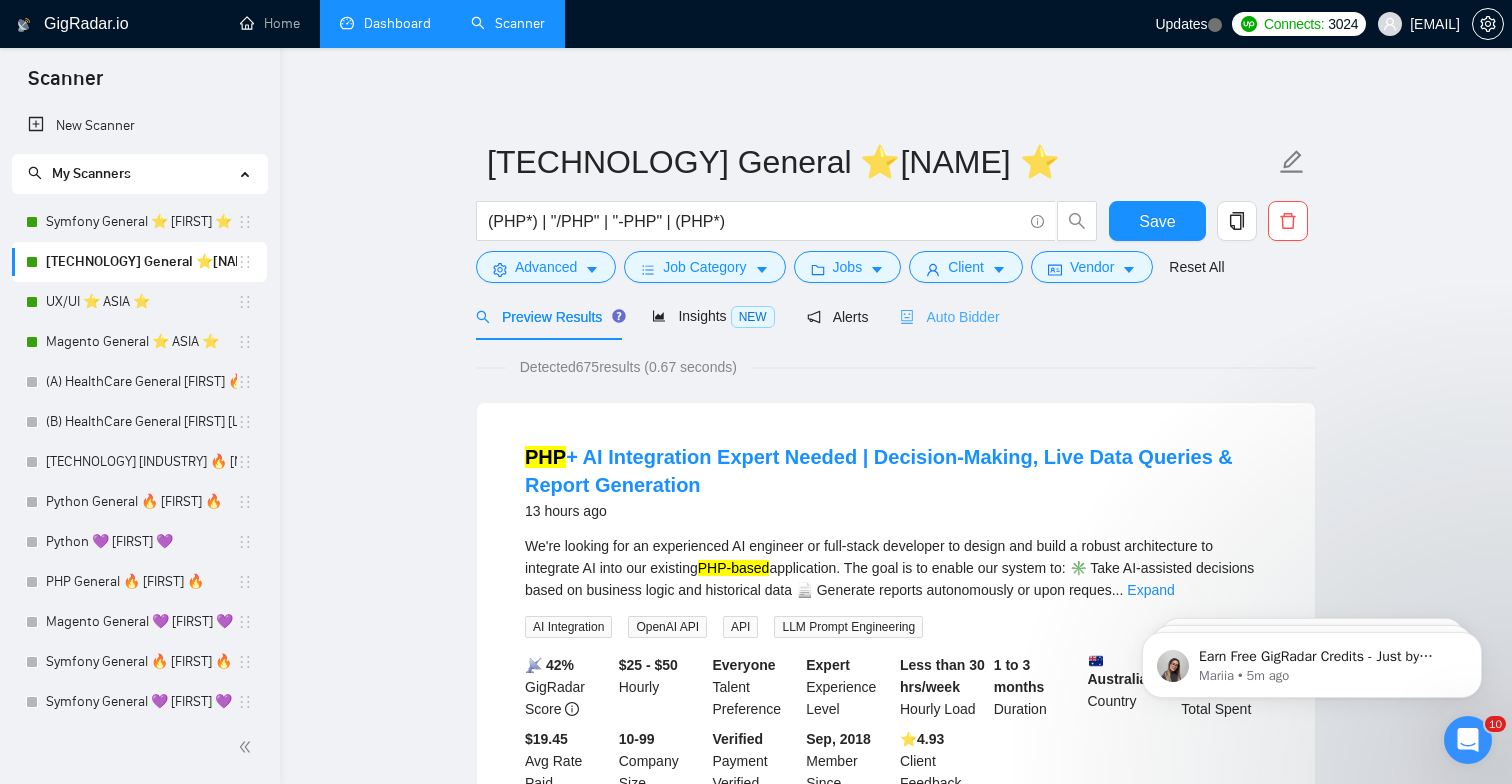scroll, scrollTop: 0, scrollLeft: 0, axis: both 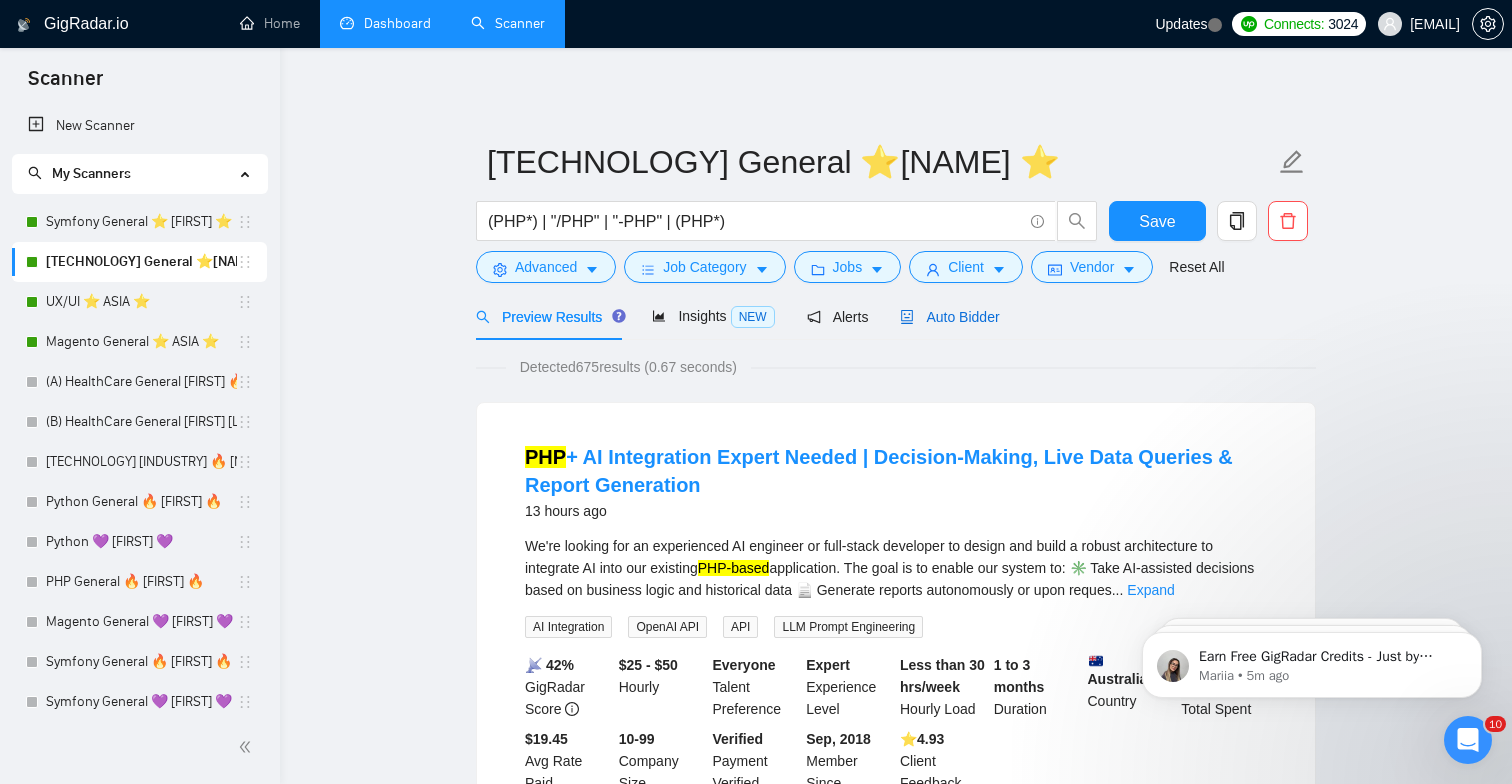click on "Auto Bidder" at bounding box center [949, 317] 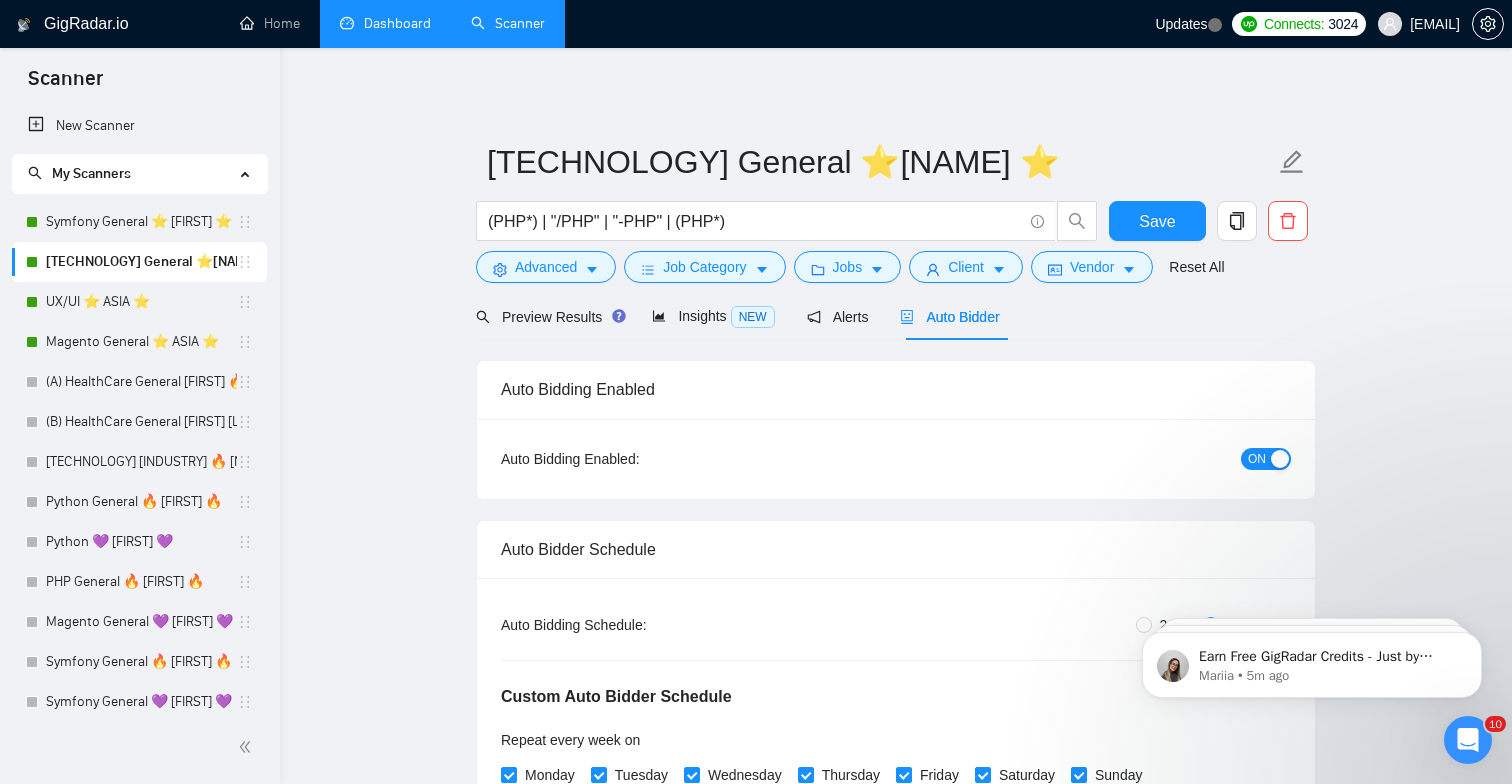 type 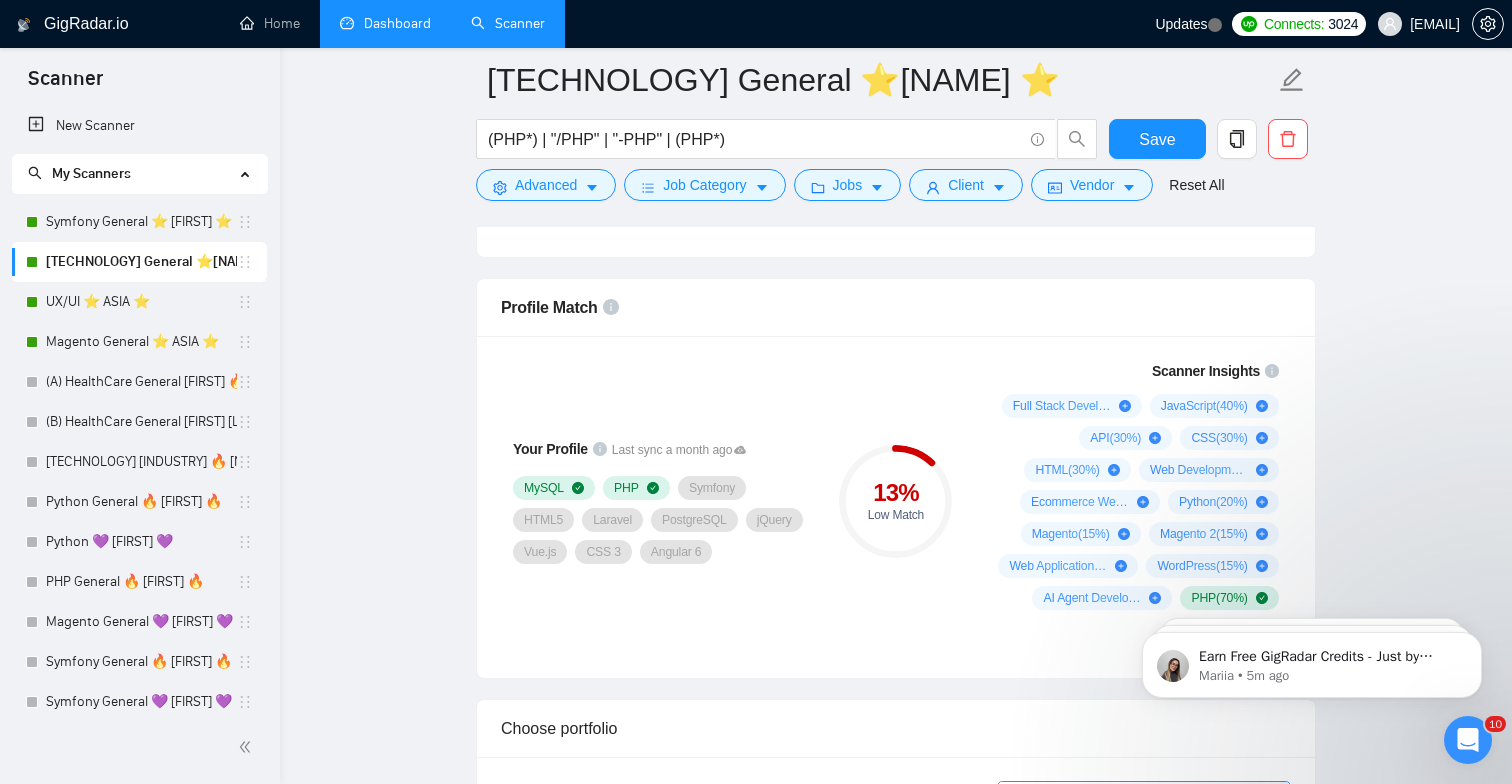 scroll, scrollTop: 1517, scrollLeft: 0, axis: vertical 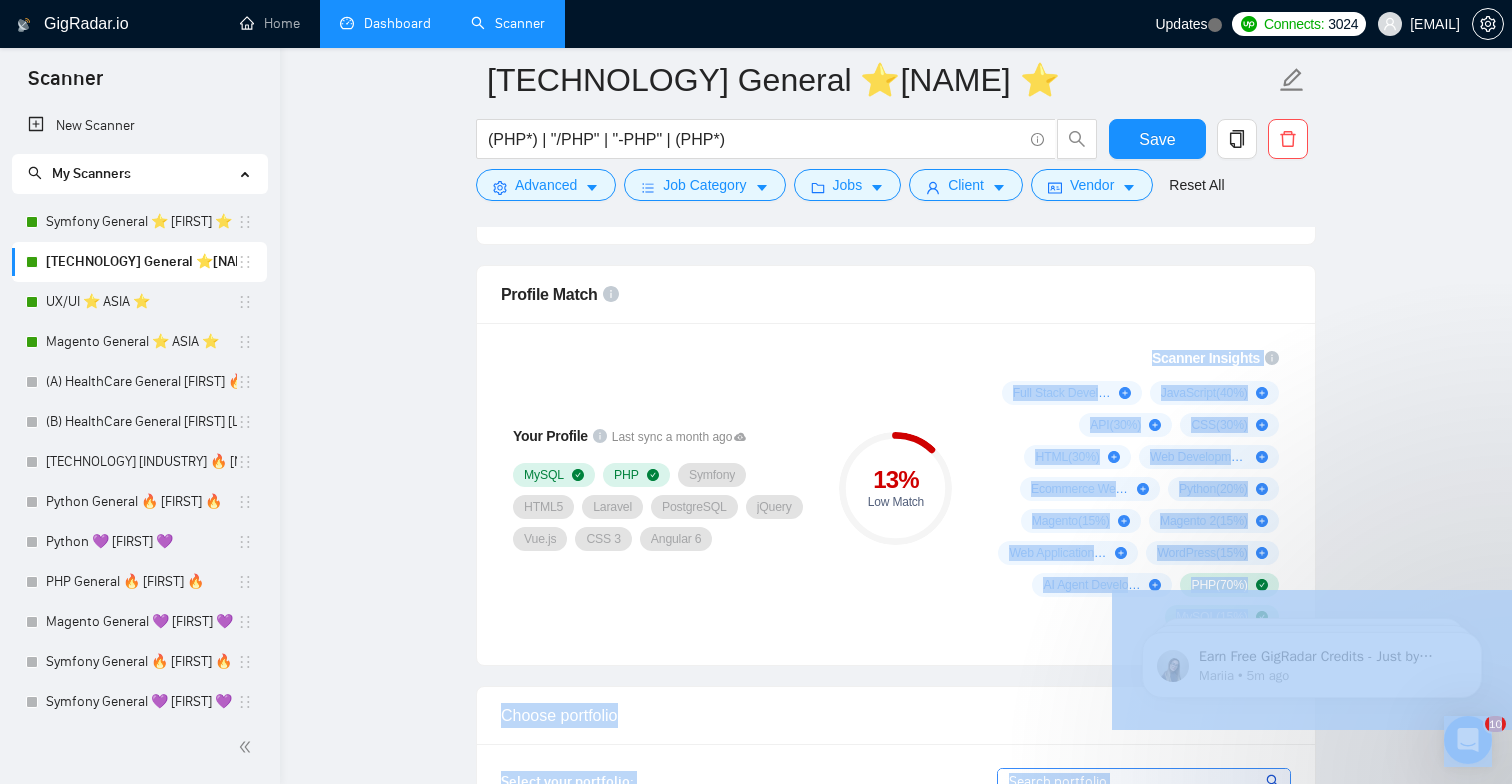 drag, startPoint x: 962, startPoint y: 349, endPoint x: 1183, endPoint y: 338, distance: 221.27359 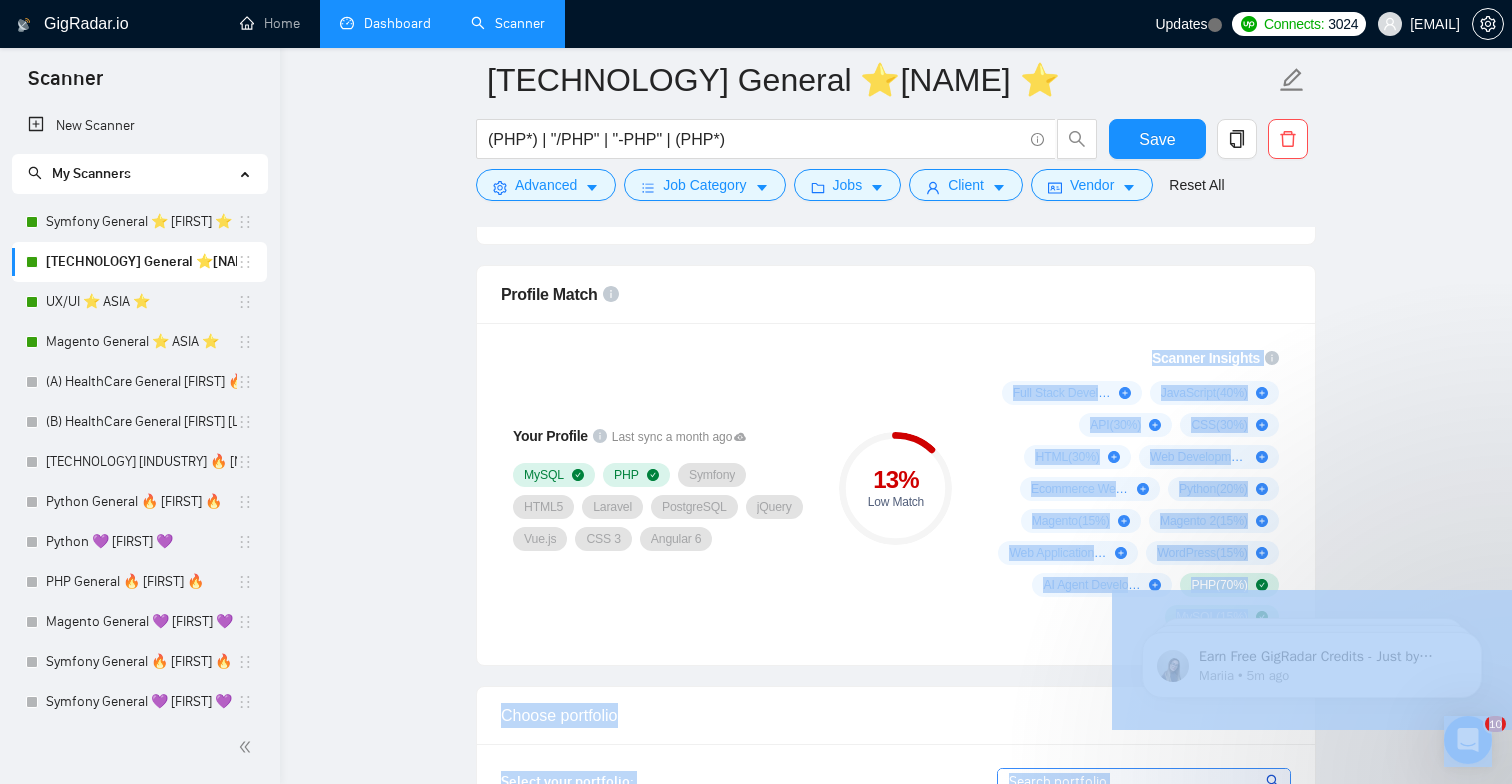 click on "Scanner New Scanner My Scanners Symfony General ⭐️ [FIRST] ⭐️  PHP General ⭐️ASIA ⭐️   UX/UI ⭐️ ASIA ⭐️    Magento General ⭐️  [FIRST] ⭐️  (A) HealthCare General [FIRST] 🔥 BARTEK 🔥  (B) HealthCare General [FIRST] [LAST] 🔥 BARTEK 🔥  Python HealthCare 🔥 BARTEK 🔥  Python General 🔥 BARTEK 🔥  Python 💜 [FIRST] 💜   PHP General 🔥 BARTEK 🔥  Magento General 💜 [FIRST] 💜  Symfony General 🔥 BARTEK 🔥  Symfony General 💜 [FIRST] 💜  Laravel General 🔥 BARTEK 🔥  Laravel General 💜 [FIRST] 💜  React General 🔥 BARTEK 🔥  React General 💜 [FIRST] 💜  Django General 🔥 BARTEK 🔥  Django General 💜 [FIRST] 💜  Javascript General 🔥 BARTEK 🔥  Javascript General 💜 [FIRST] 💜  MySQL General 🔥 BARTEK 🔥  MySQL General 💜 [FIRST] 💜  Webflow General 🔥 BARTEK 🔥  Webflow General 💜 [FIRST] 💜  CSS General 🔥 BARTEK 🔥  CSS General 💜 [FIRST] 💜  Golang General 🔥 BARTEK 🔥 Golang General 💜 [FIRST] 💜  GigRadar.io Home" at bounding box center (756, -1125) 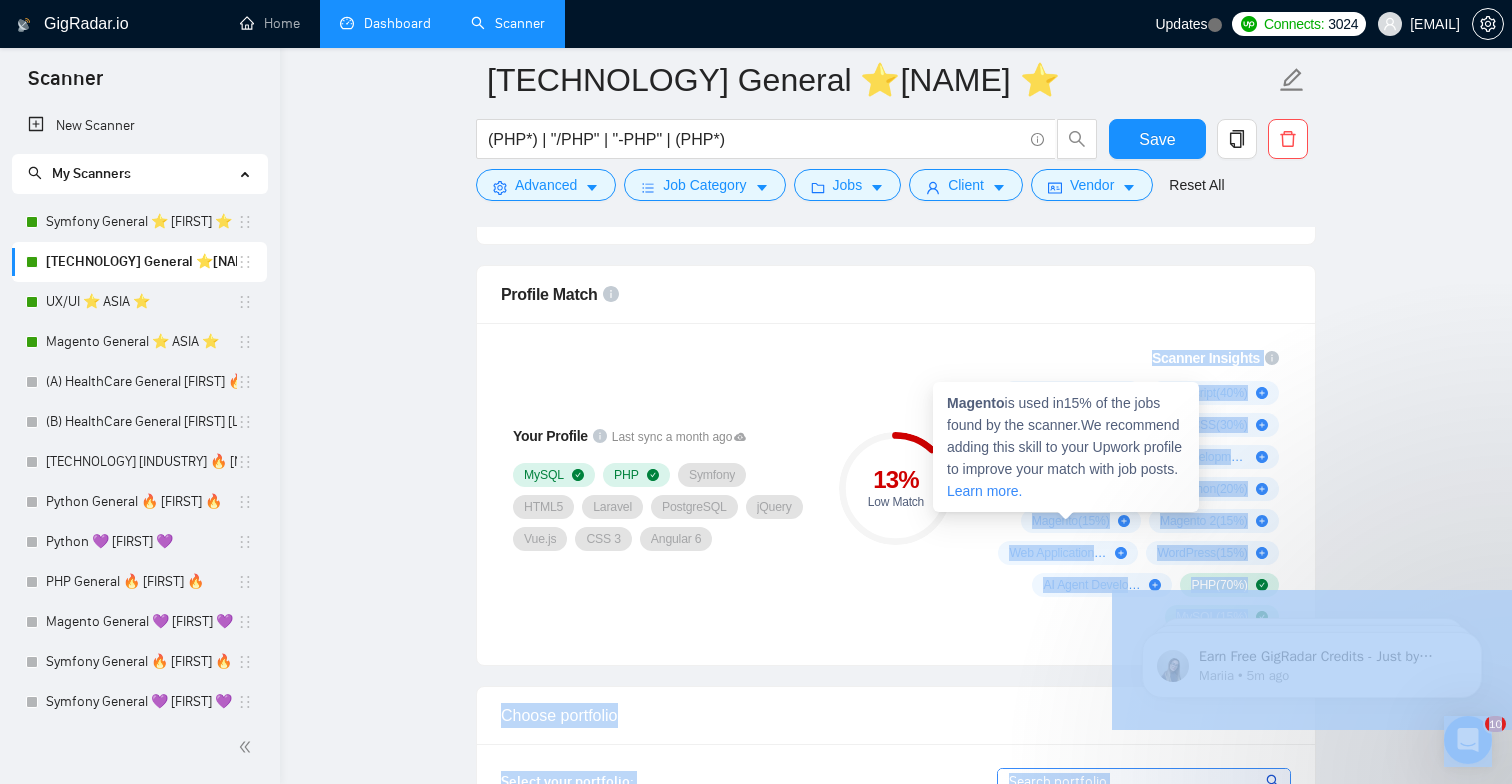 click on "Your Profile Last sync a month ago  MySQL PHP Symfony HTML5 Laravel PostgreSQL jQuery Vue.js CSS 3 Angular 6 13 % Low Match Scanner Insights Full Stack Development  ( 65 %) JavaScript  ( 40 %) API  ( 30 %) CSS  ( 30 %) HTML  ( 30 %) Web Development  ( 25 %) Ecommerce Website Development  ( 20 %) Python  ( 20 %) Magento  ( 15 %) Magento 2  ( 15 %) Web Application  ( 15 %) WordPress  ( 15 %) AI Agent Development  ( 10 %) PHP  ( 70 %) MySQL  ( 15 %)" at bounding box center (896, 494) 